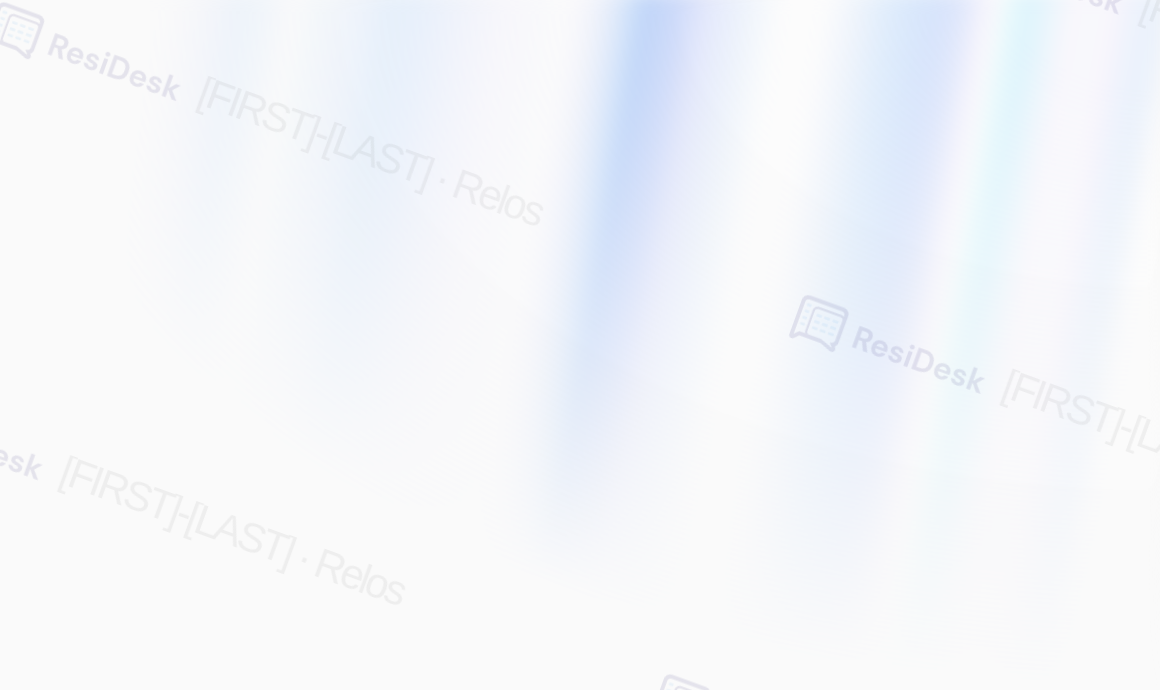 scroll, scrollTop: 0, scrollLeft: 0, axis: both 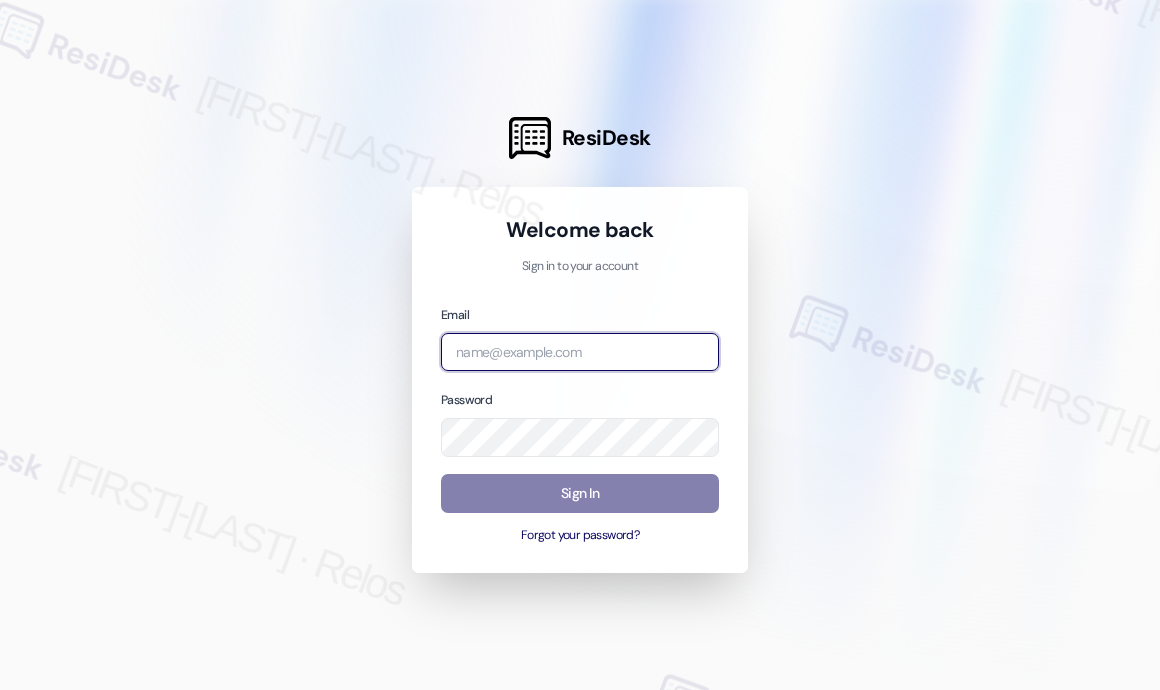 click at bounding box center (580, 352) 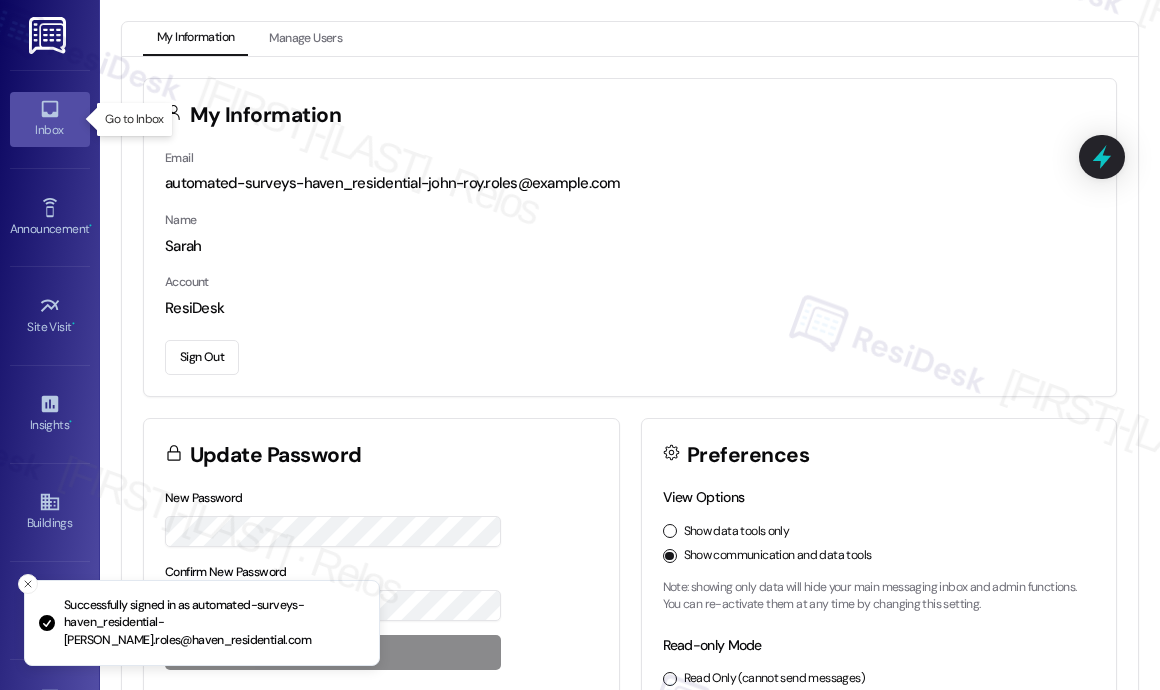click on "Inbox" at bounding box center (50, 130) 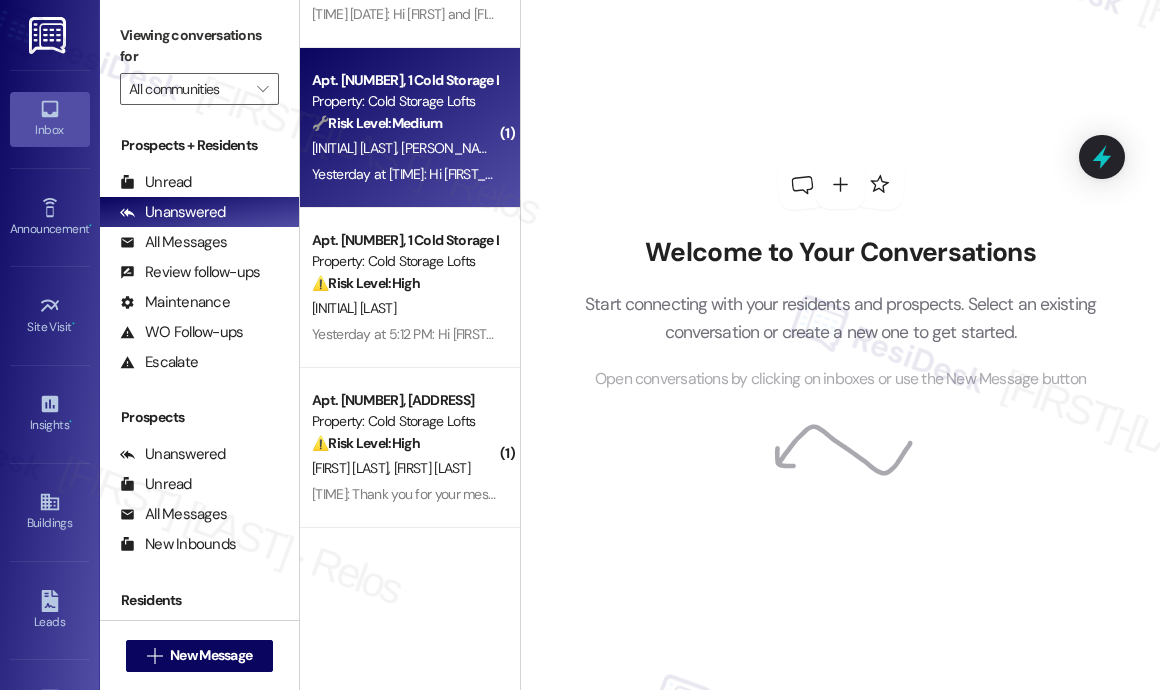 scroll, scrollTop: 2172, scrollLeft: 0, axis: vertical 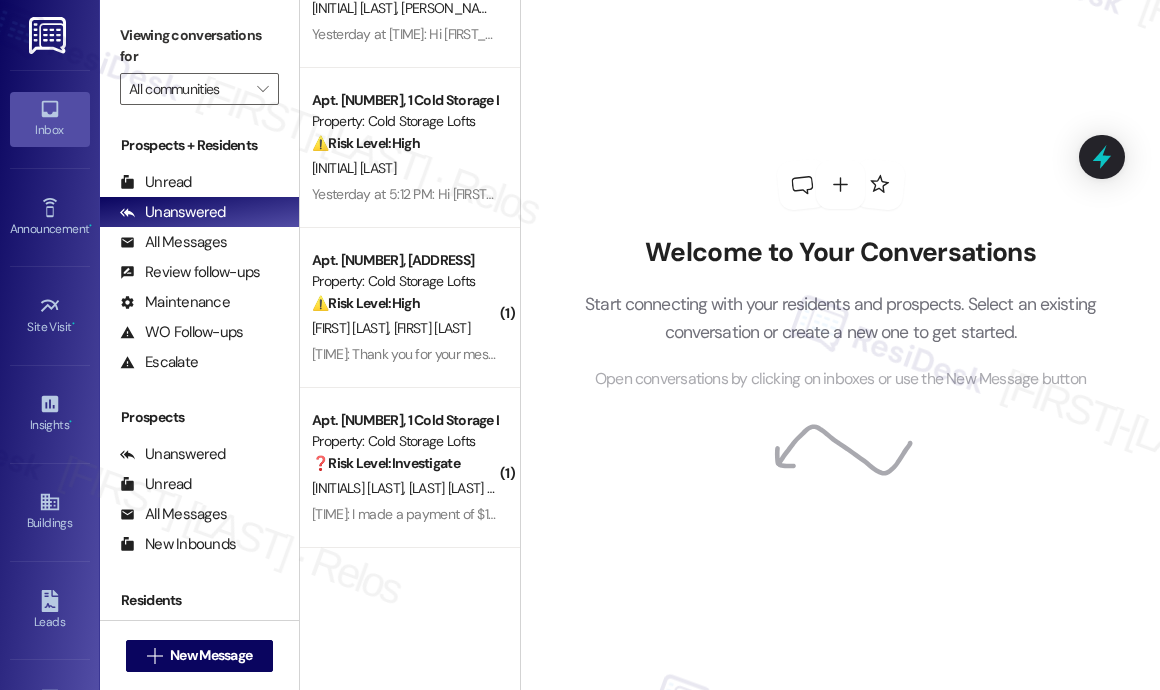 click on "Welcome to Your Conversations Start connecting with your residents and prospects. Select an existing conversation or create a new one to get started. Open conversations by clicking on inboxes or use the New Message button" at bounding box center (841, 276) 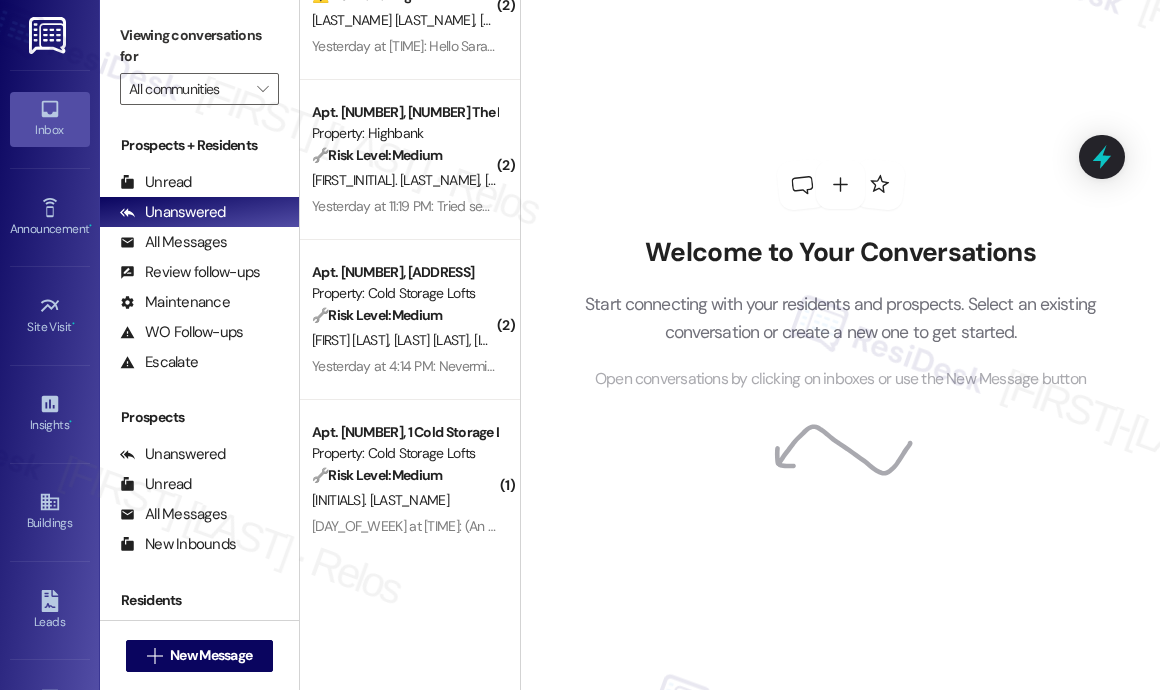 scroll, scrollTop: 0, scrollLeft: 0, axis: both 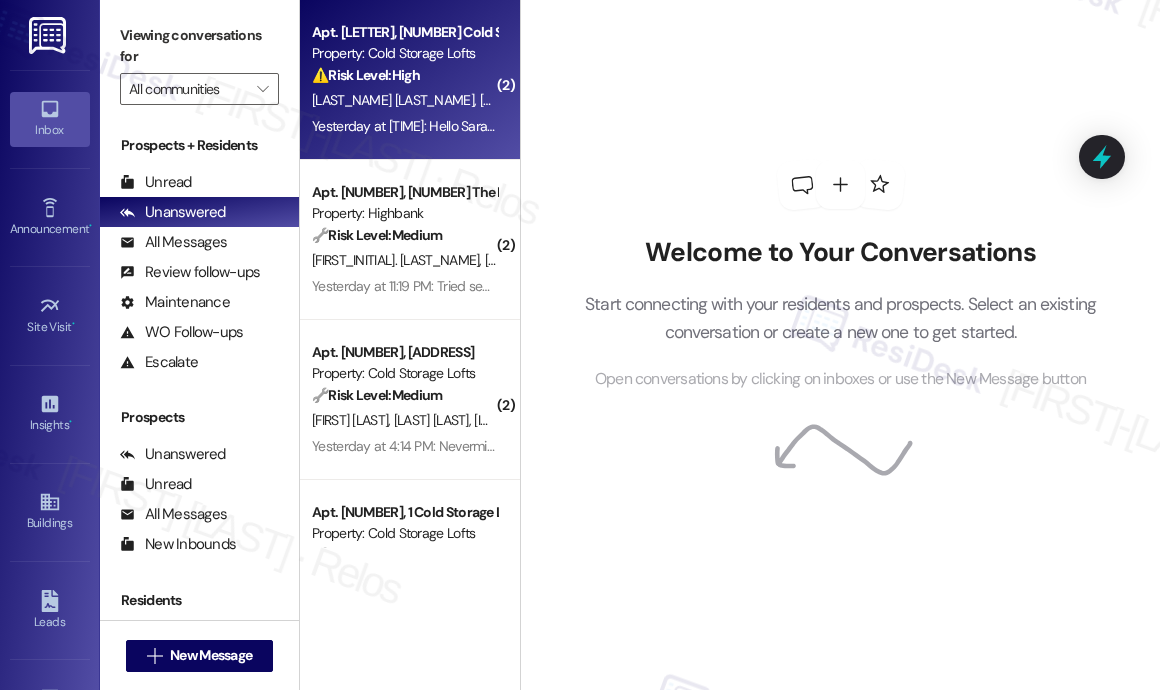 click on "[LAST] [LAST]" at bounding box center [404, 100] 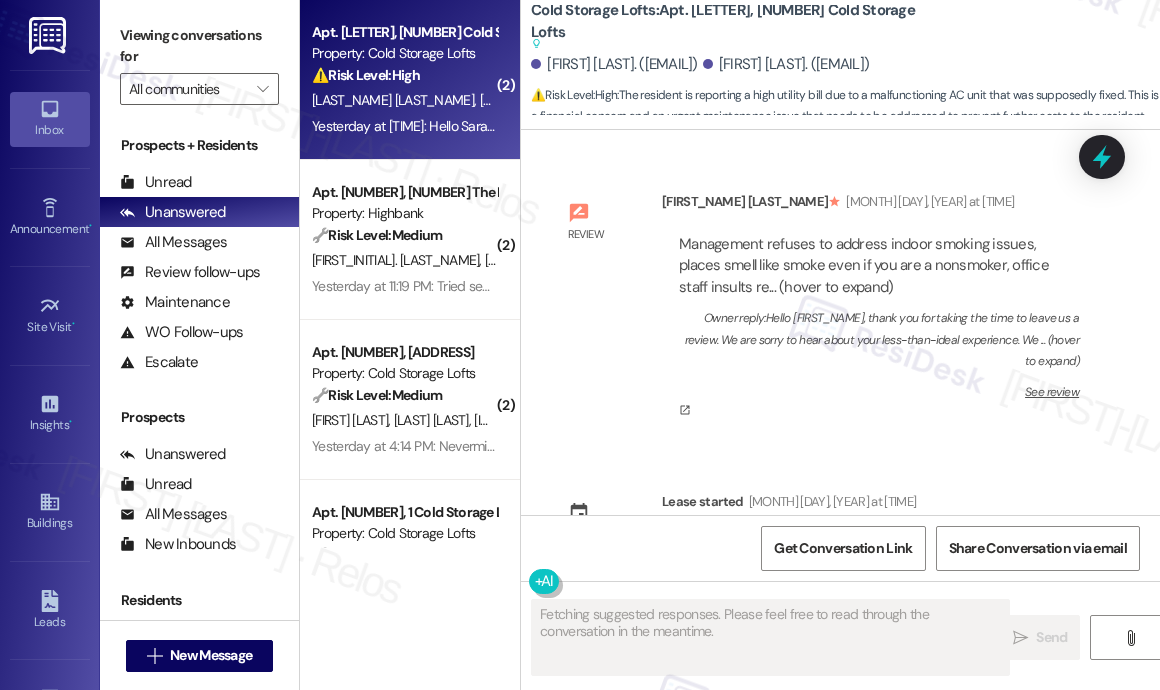 scroll, scrollTop: 80430, scrollLeft: 0, axis: vertical 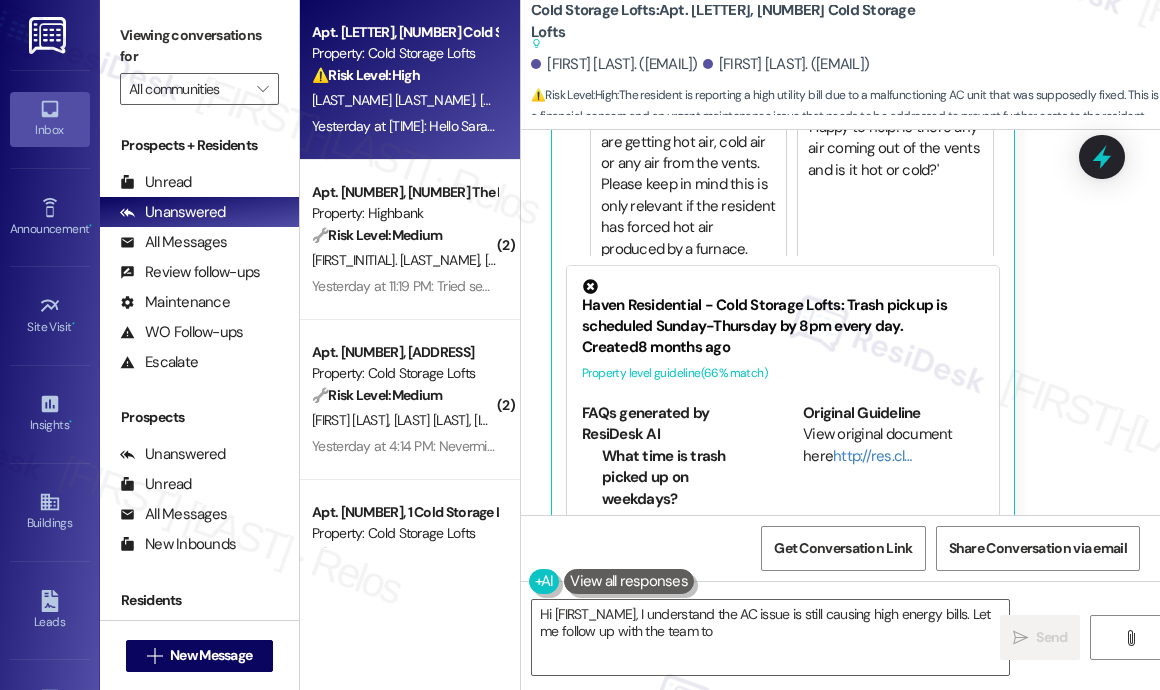 type on "Hi [NAME], I understand your concern about the AC and high energy costs. Let me look into the ticket and see what the next steps are to resolve this for you. I'll follow up ASAP!" 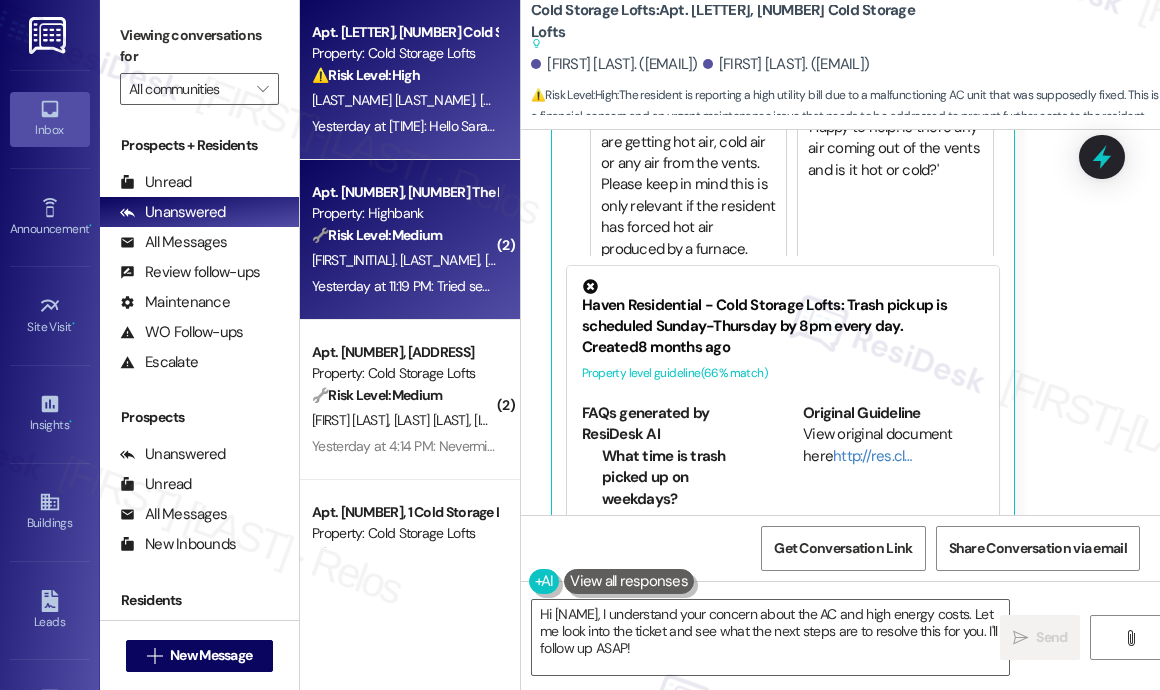 click on "Property: Highbank" at bounding box center (404, 213) 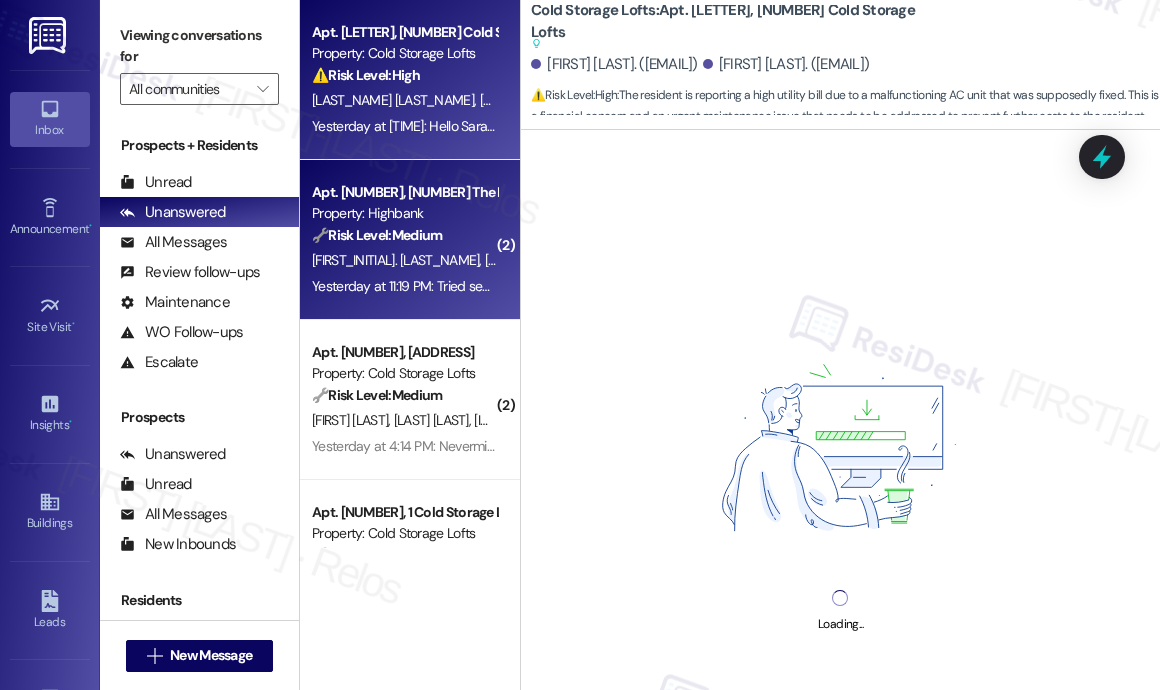 click on "[FIRST] [LAST]" at bounding box center (518, 100) 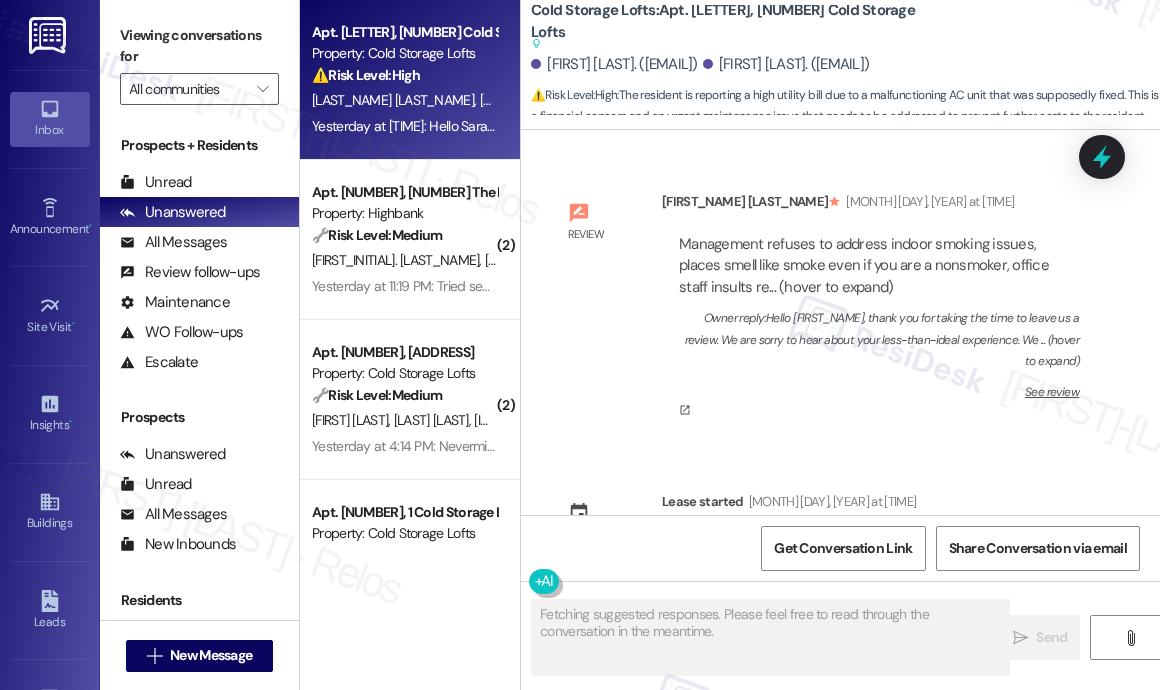 scroll, scrollTop: 80224, scrollLeft: 0, axis: vertical 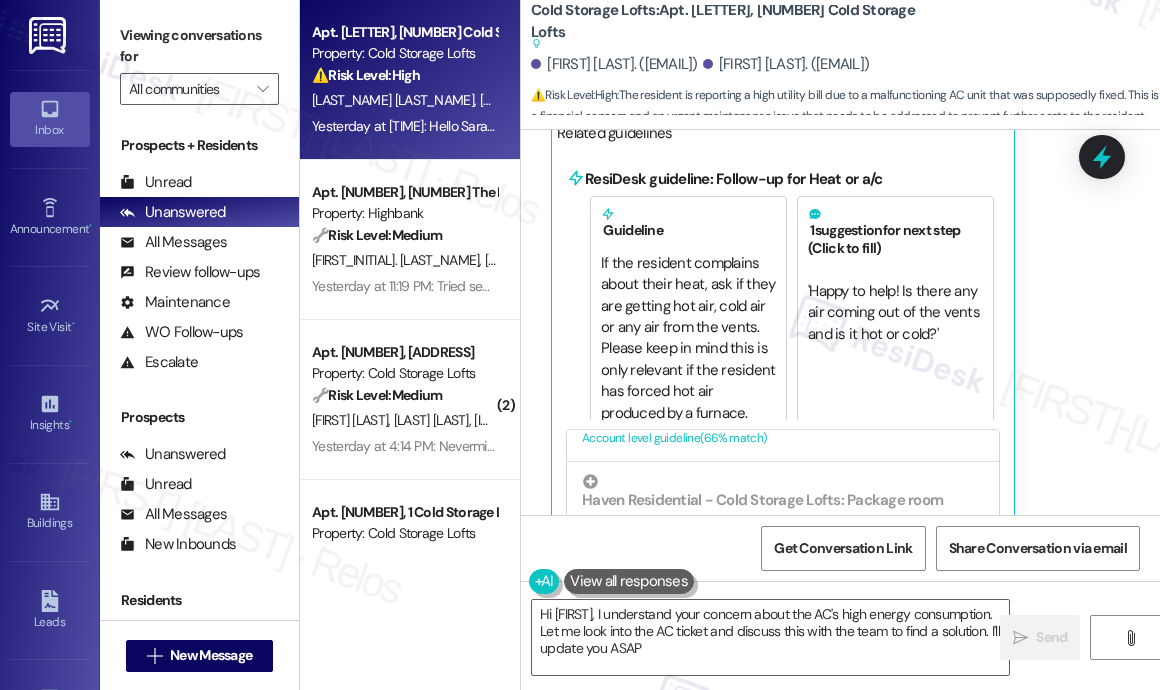 type on "Hi [FIRST], I understand your concern about the AC's high energy consumption. Let me look into the AC ticket and discuss this with the team to find a solution. I'll update you ASAP!" 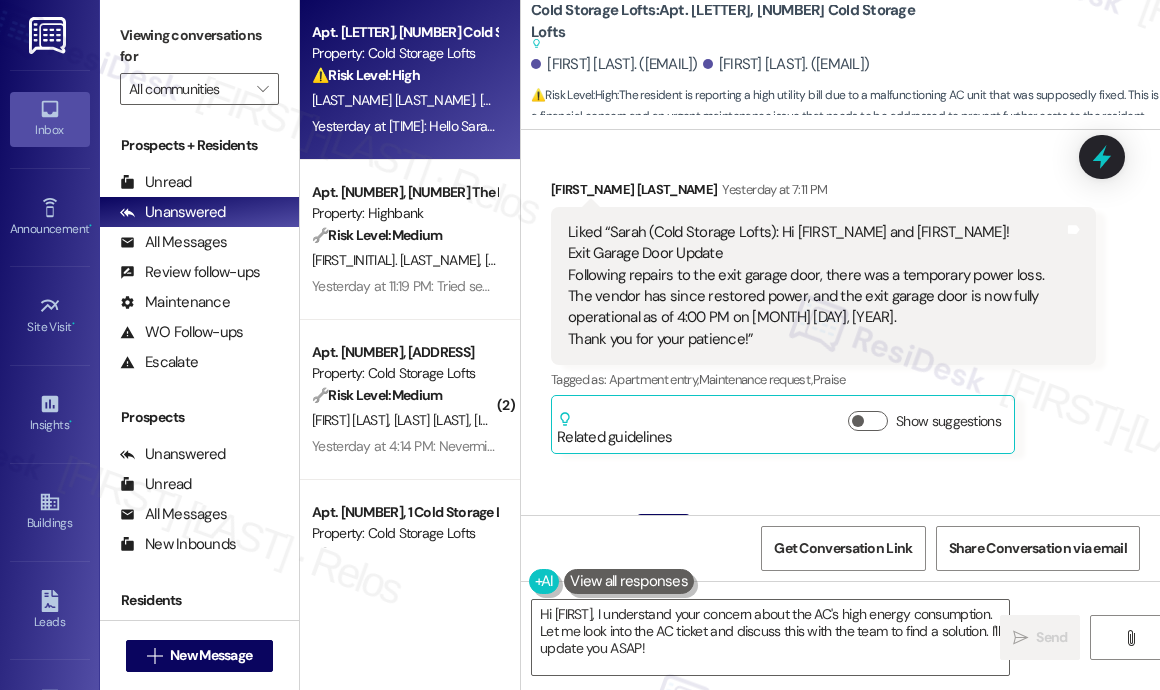 scroll, scrollTop: 79630, scrollLeft: 0, axis: vertical 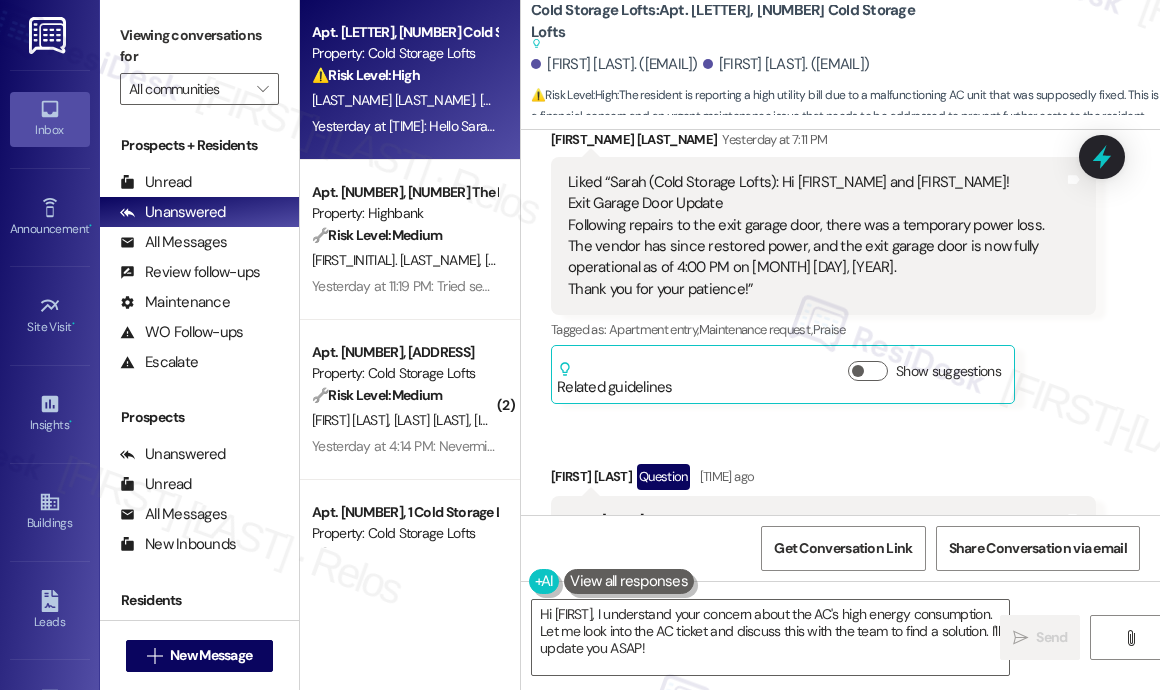 click on "Received via SMS [FIRST] [LAST] Yesterday at [TIME] Liked “[FIRST] (Cold Storage Lofts): Hi [FIRST] and [FIRST]!
Exit Garage Door Update
Following repairs to the exit garage door, there was a temporary power loss. The vendor has since restored power, and the exit garage door is now fully operational as of [TIME] on [DATE].
Thank you for your patience!” Tags and notes Tagged as:   Apartment entry ,  Click to highlight conversations about Apartment entry Maintenance request ,  Click to highlight conversations about Maintenance request Praise Click to highlight conversations about Praise  Related guidelines Show suggestions Received via SMS [FIRST] [LAST] Question Yesterday at [TIME] Hello [FIRST],
The maintenance crew closed our ticket on our air conditioner but it is still costing us [PRICE] a day according to Evergy (or approximately [PRICE]a month) can you please advise us as this is unsustainable.
Thank you,
[FIRST] Tags and notes Tagged as:   Rent/payments ,  Heat or a/c ,  Maintenance" at bounding box center [840, 718] 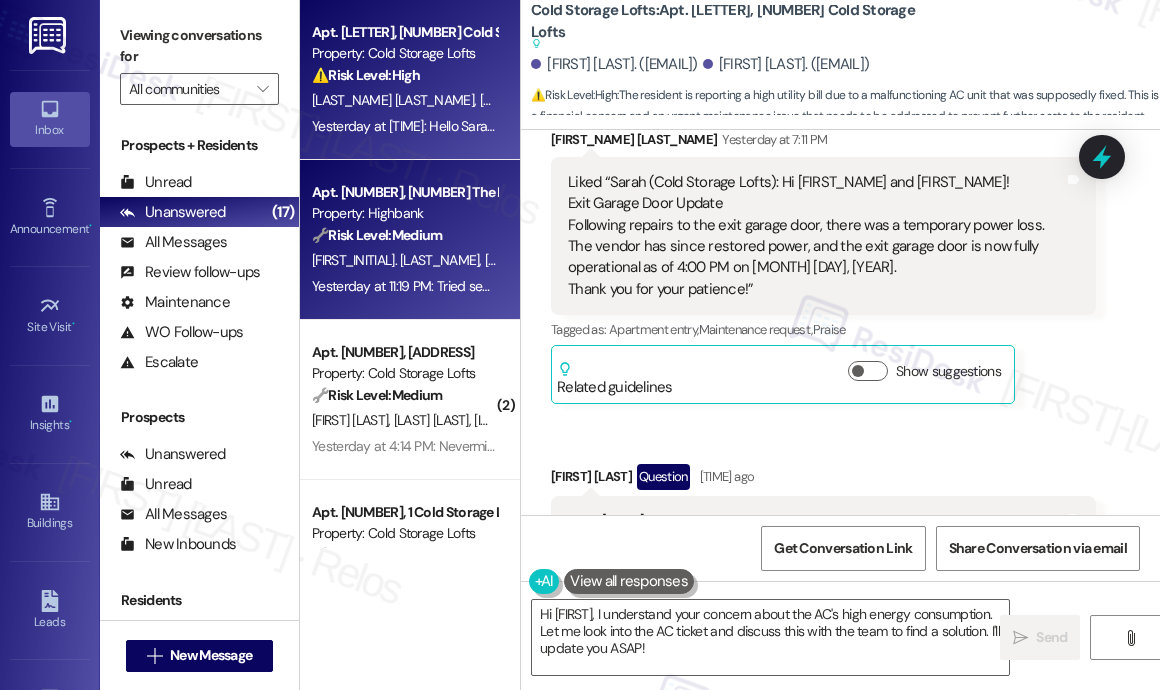 click on "[DAY_OF_WEEK] at [TIME]: Tried send a photo but did not go through. [DAY_OF_WEEK] at [TIME]: Tried send a photo but did not go through." at bounding box center [497, 286] 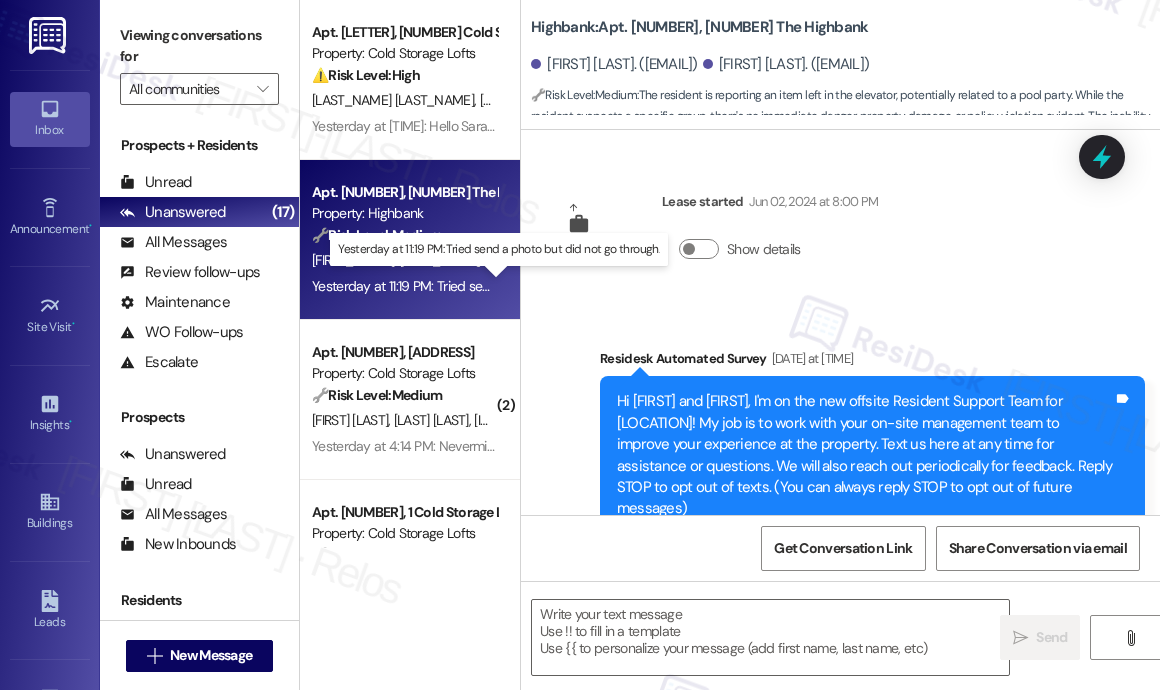 scroll, scrollTop: 7767, scrollLeft: 0, axis: vertical 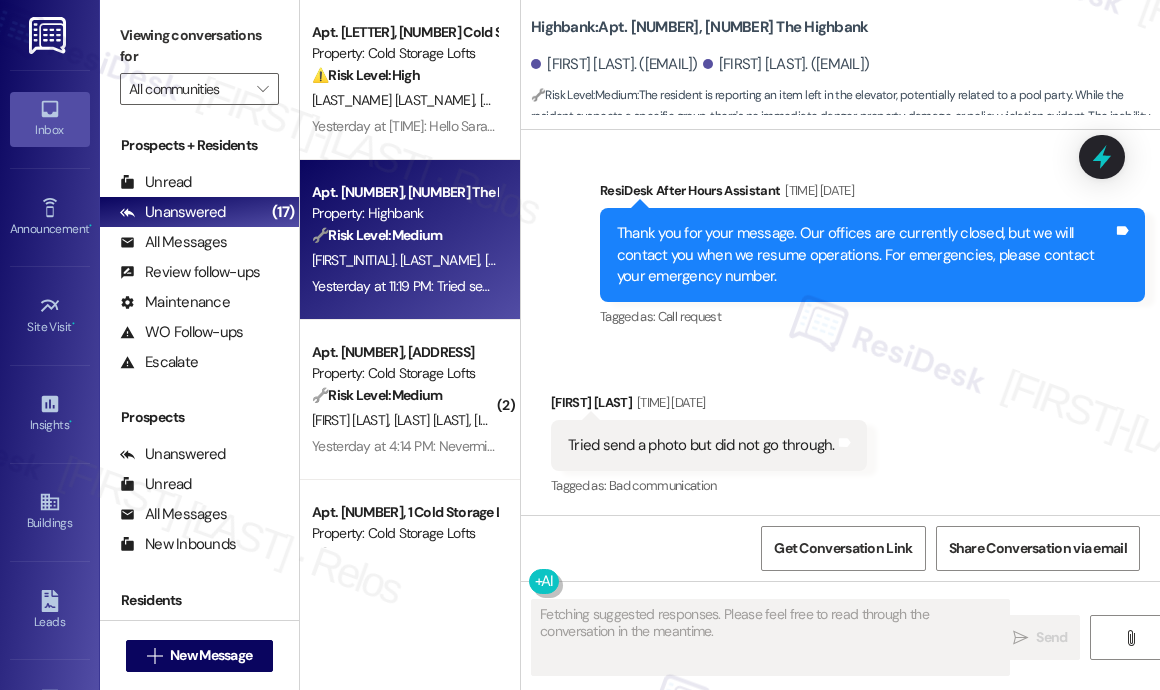 click on "Received via SMS [FIRST] [LAST] [TIME] ago: Tried send a photo but did not go through. Tags and notes Tagged as: Bad communication Click to highlight conversations about Bad communication" at bounding box center [840, 431] 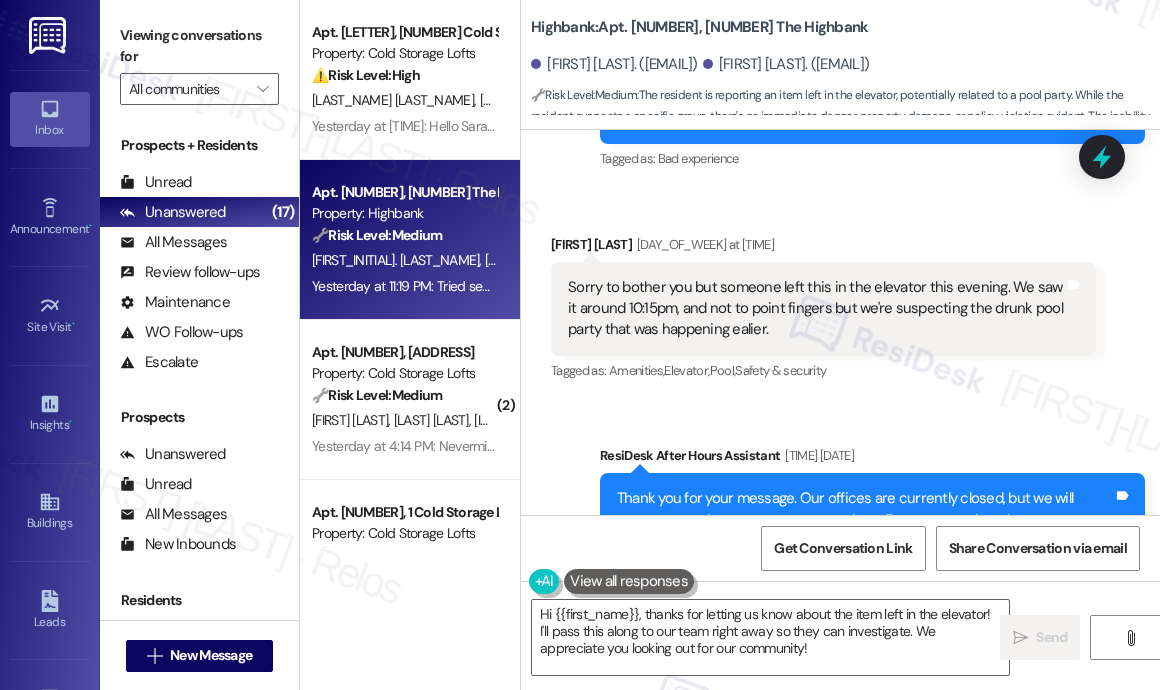 scroll, scrollTop: 7467, scrollLeft: 0, axis: vertical 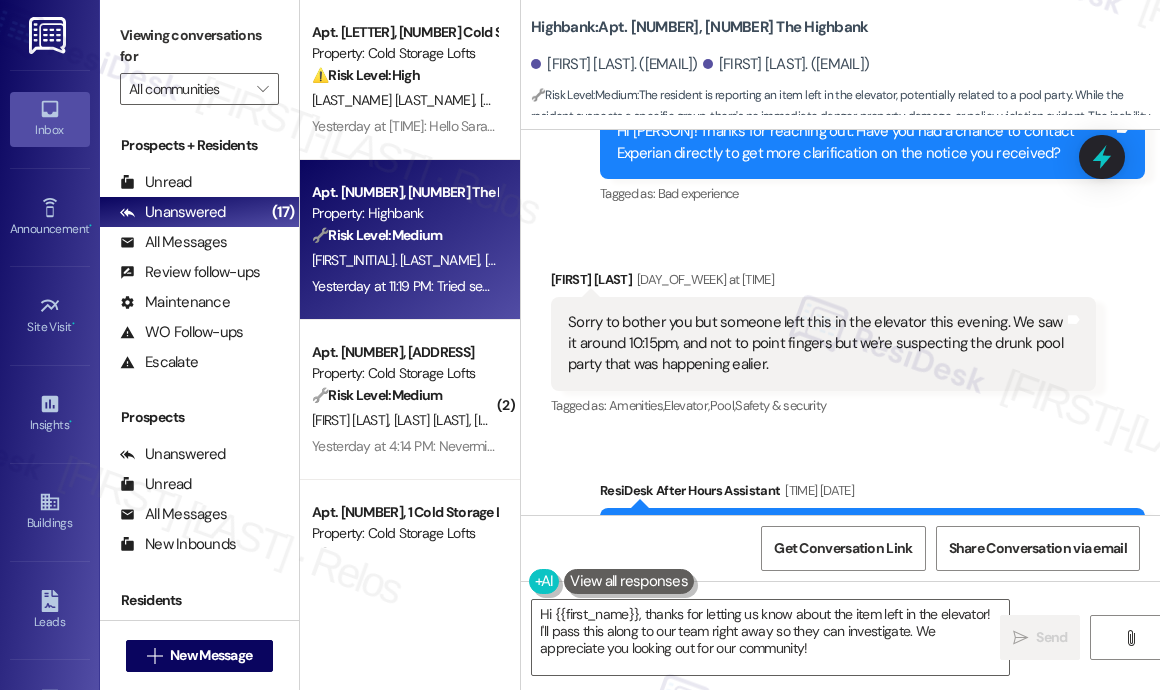 drag, startPoint x: 811, startPoint y: 359, endPoint x: 568, endPoint y: 318, distance: 246.43457 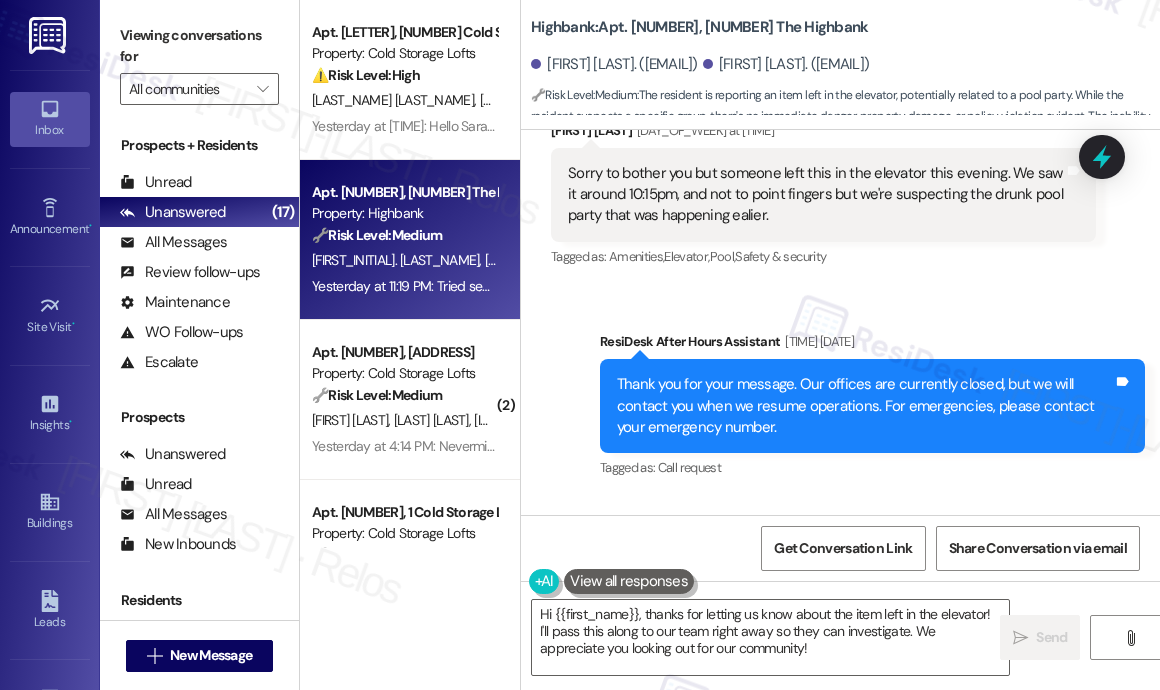 scroll, scrollTop: 7767, scrollLeft: 0, axis: vertical 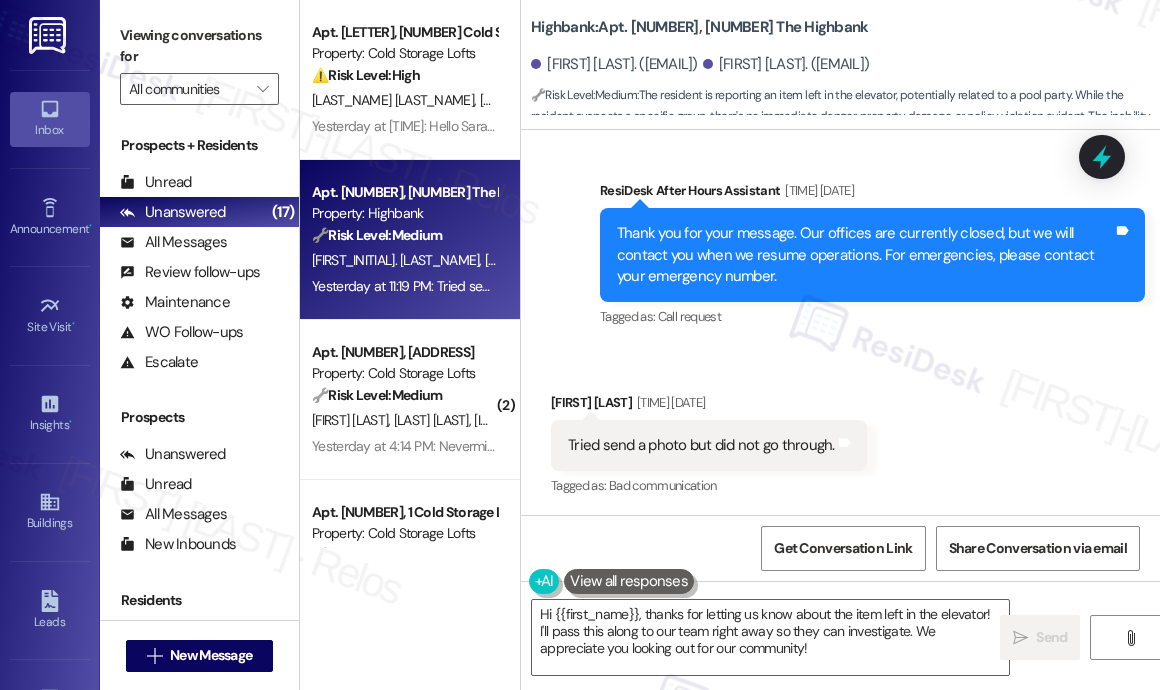 click on "Tried send a photo but did not go through." at bounding box center [701, 445] 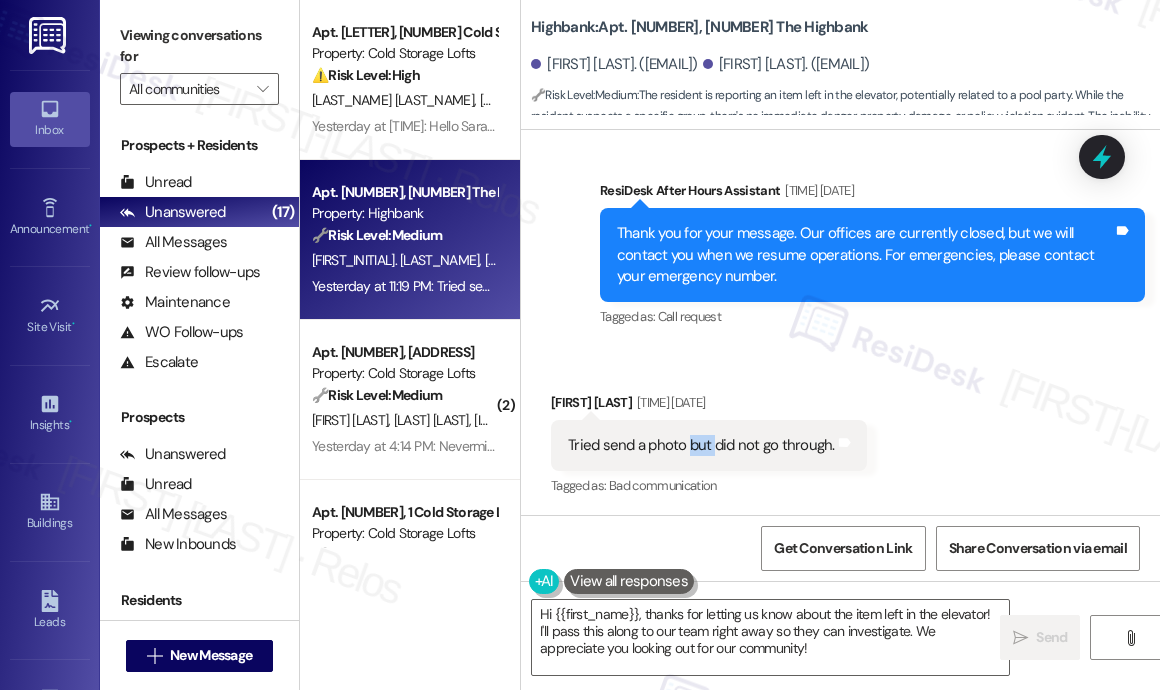 click on "Tried send a photo but did not go through." at bounding box center (701, 445) 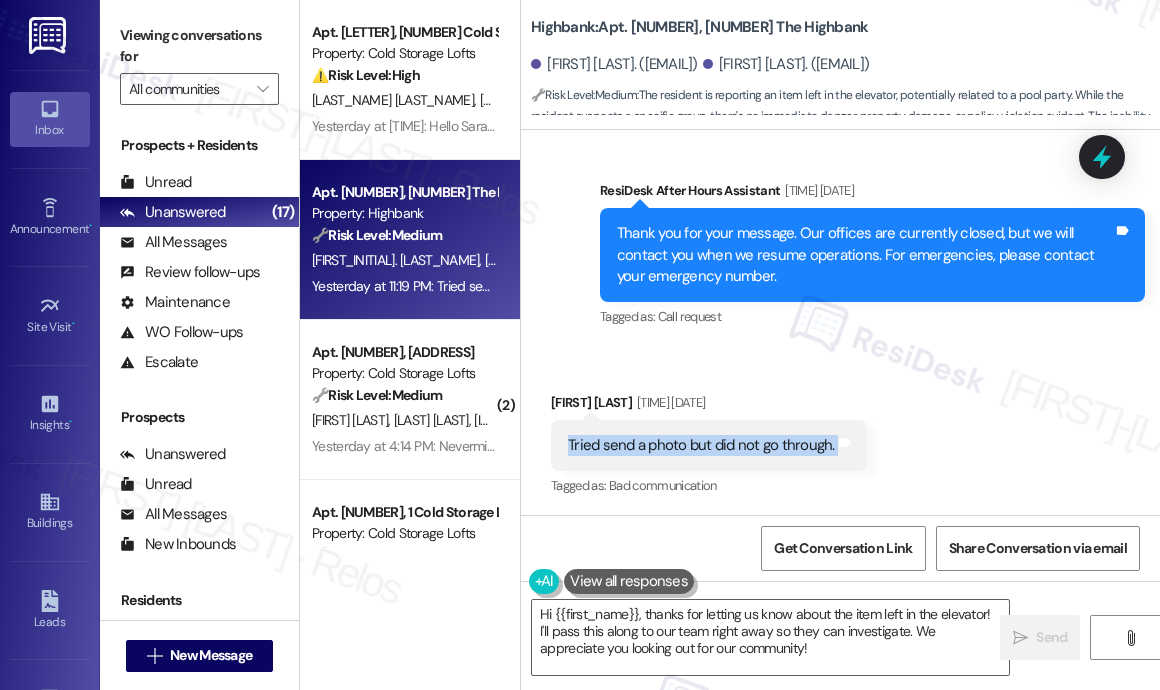 click on "Tried send a photo but did not go through." at bounding box center (701, 445) 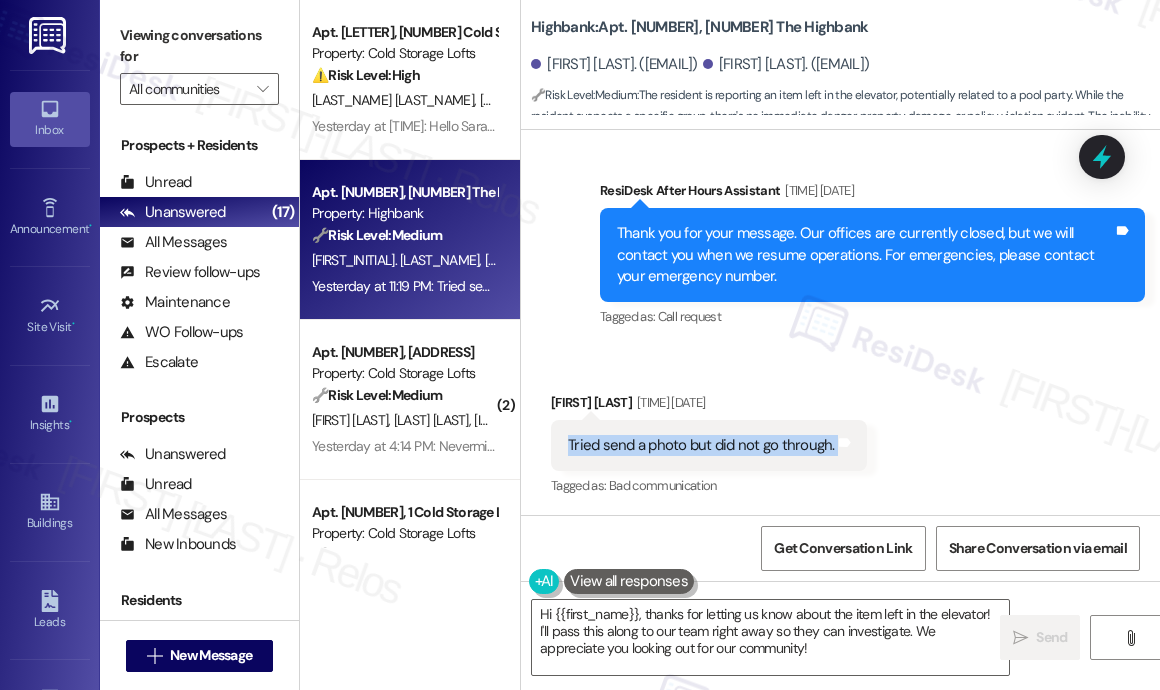 copy on "Tried send a photo but did not go through. Tags and notes" 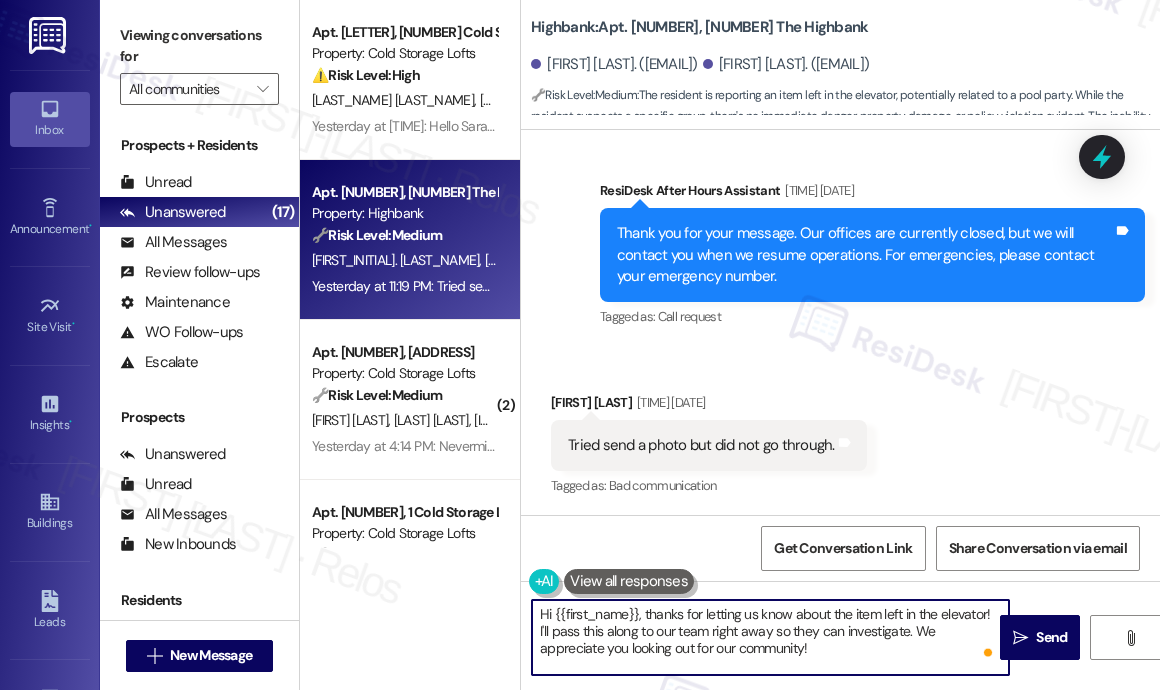 drag, startPoint x: 872, startPoint y: 648, endPoint x: 644, endPoint y: 619, distance: 229.8369 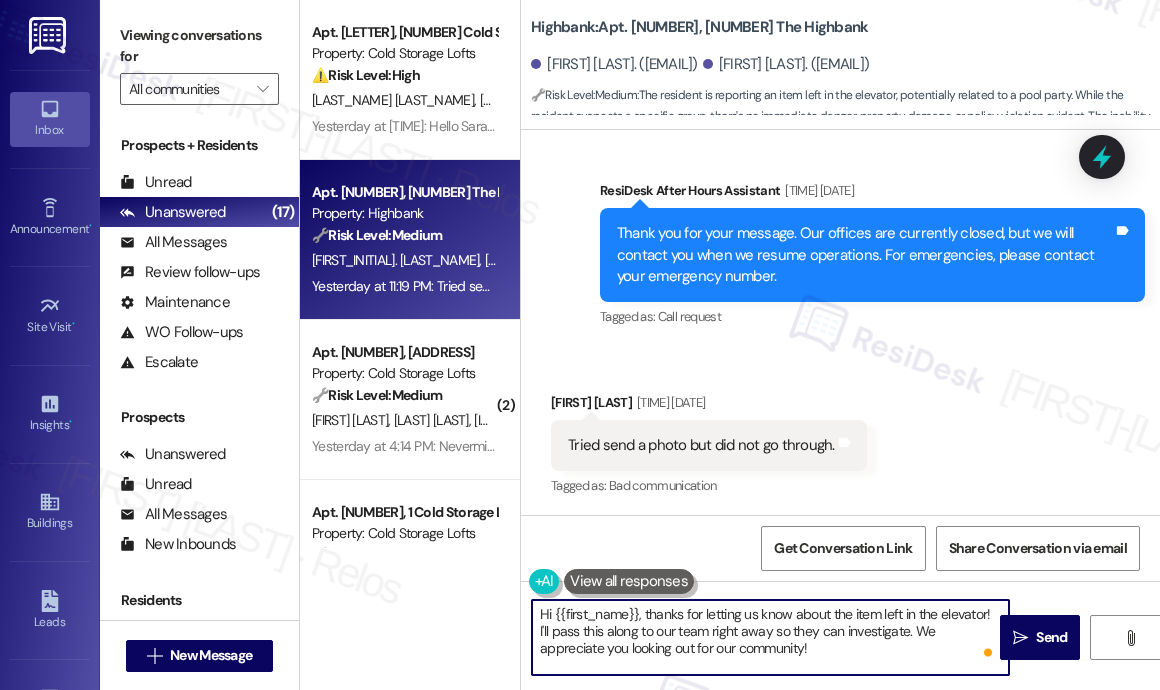 click on "Hi {{first_name}}, thanks for letting us know about the item left in the elevator! I'll pass this along to our team right away so they can investigate. We appreciate you looking out for our community!" at bounding box center (770, 637) 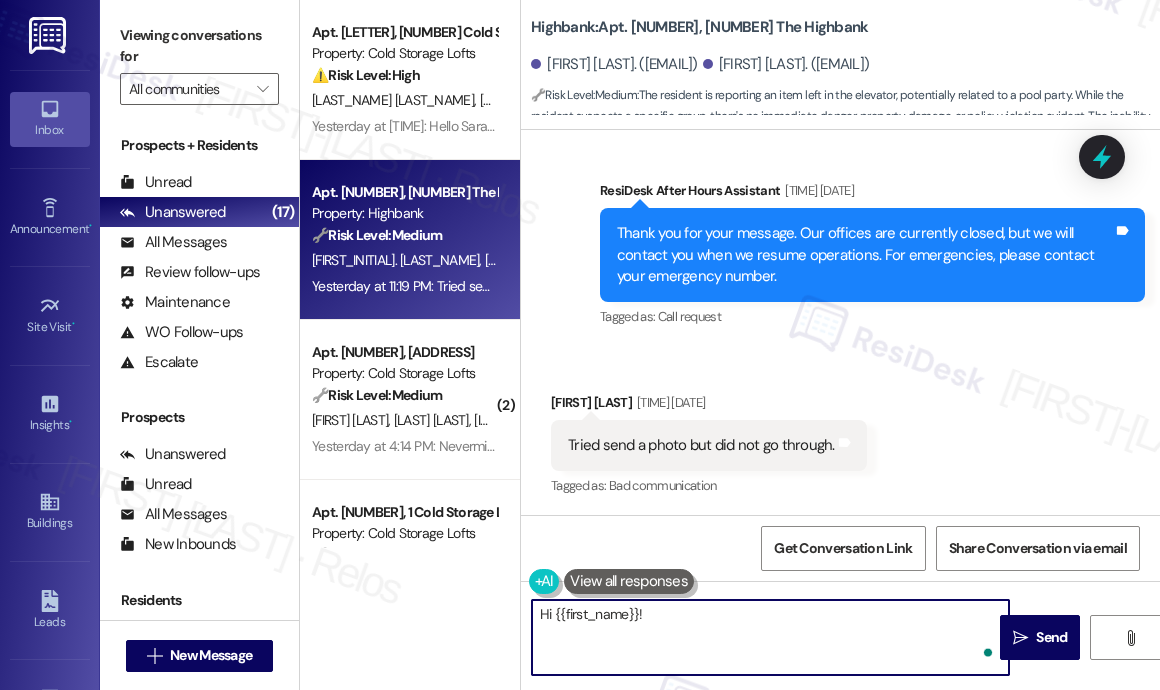 paste on "No problem at all — thanks for letting us know. Since the photo didn’t go through, could you describe what was left in the elevator or provide a few more details about what you saw? That’ll help us document the situation and look into it further." 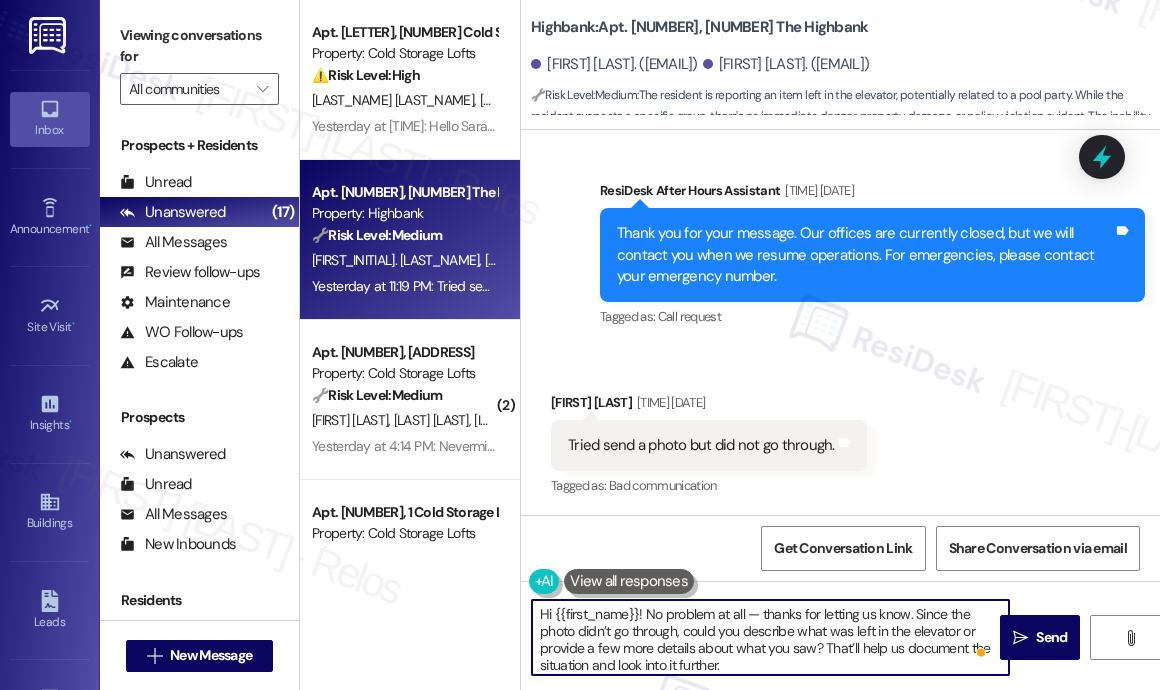 scroll, scrollTop: 4, scrollLeft: 0, axis: vertical 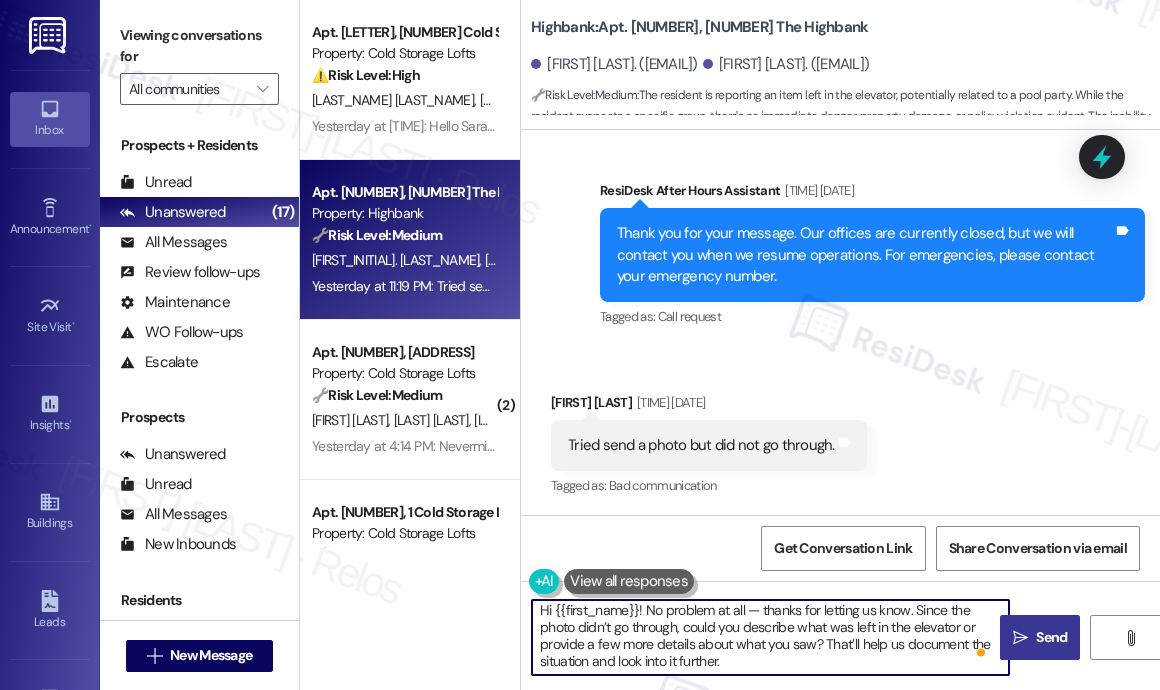 type on "Hi {{first_name}}! No problem at all — thanks for letting us know. Since the photo didn’t go through, could you describe what was left in the elevator or provide a few more details about what you saw? That’ll help us document the situation and look into it further." 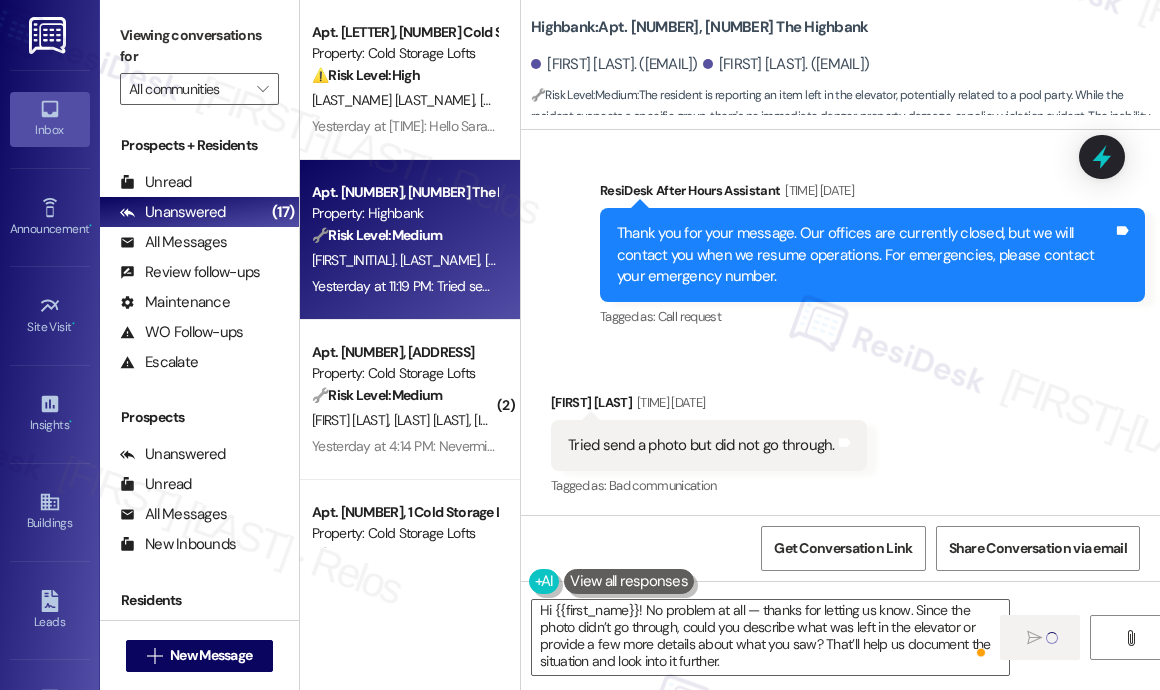 type 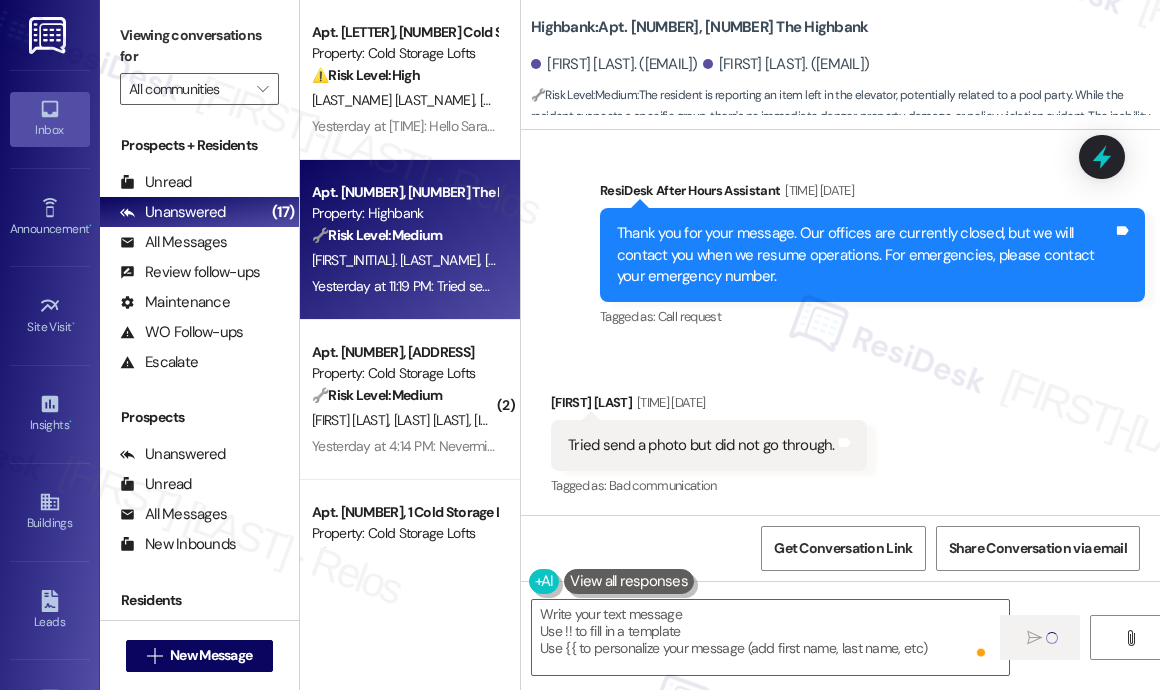 scroll, scrollTop: 0, scrollLeft: 0, axis: both 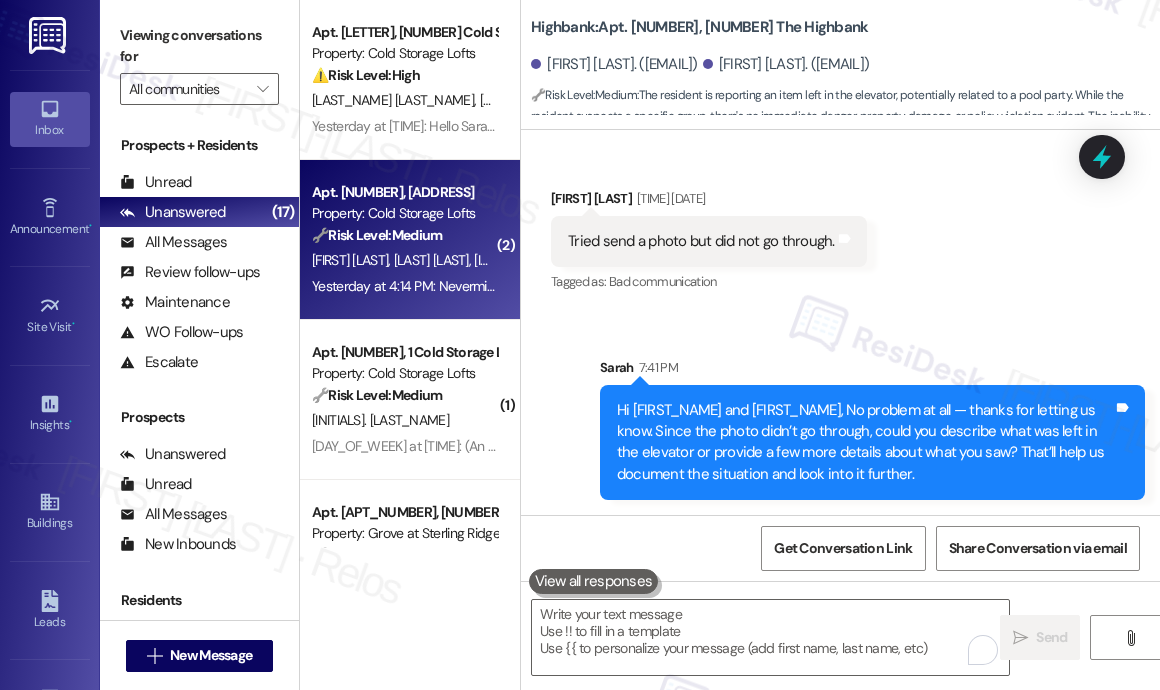 click on "[INITIALS] [LAST]" at bounding box center [519, 260] 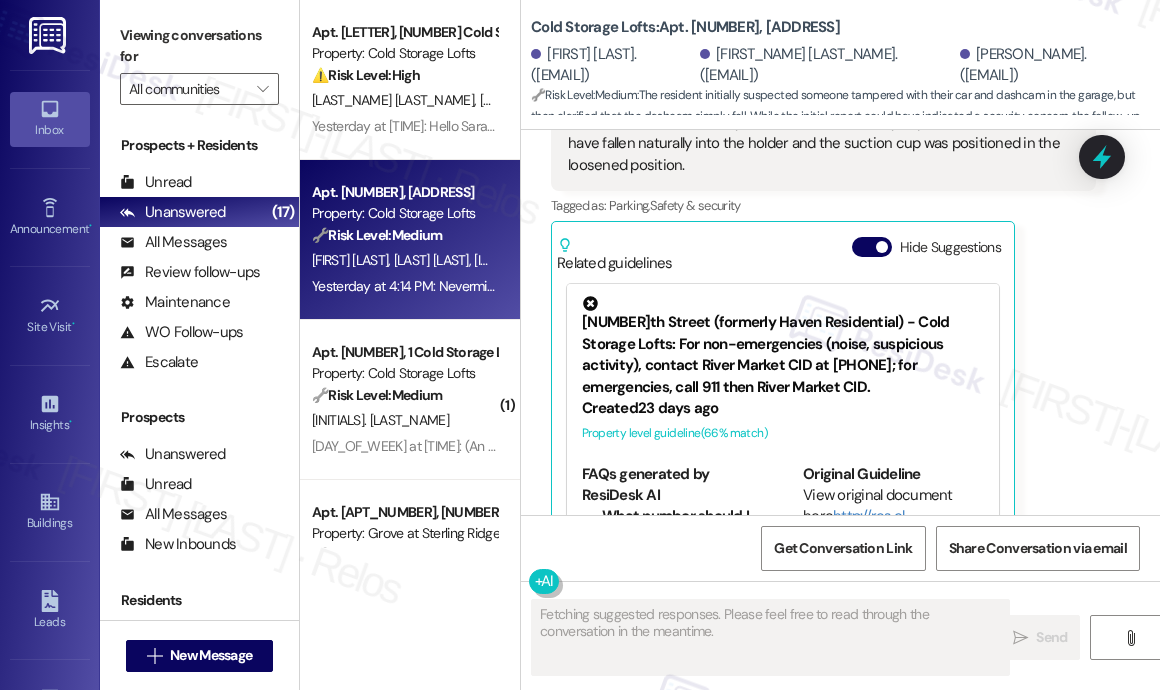 scroll, scrollTop: 24674, scrollLeft: 0, axis: vertical 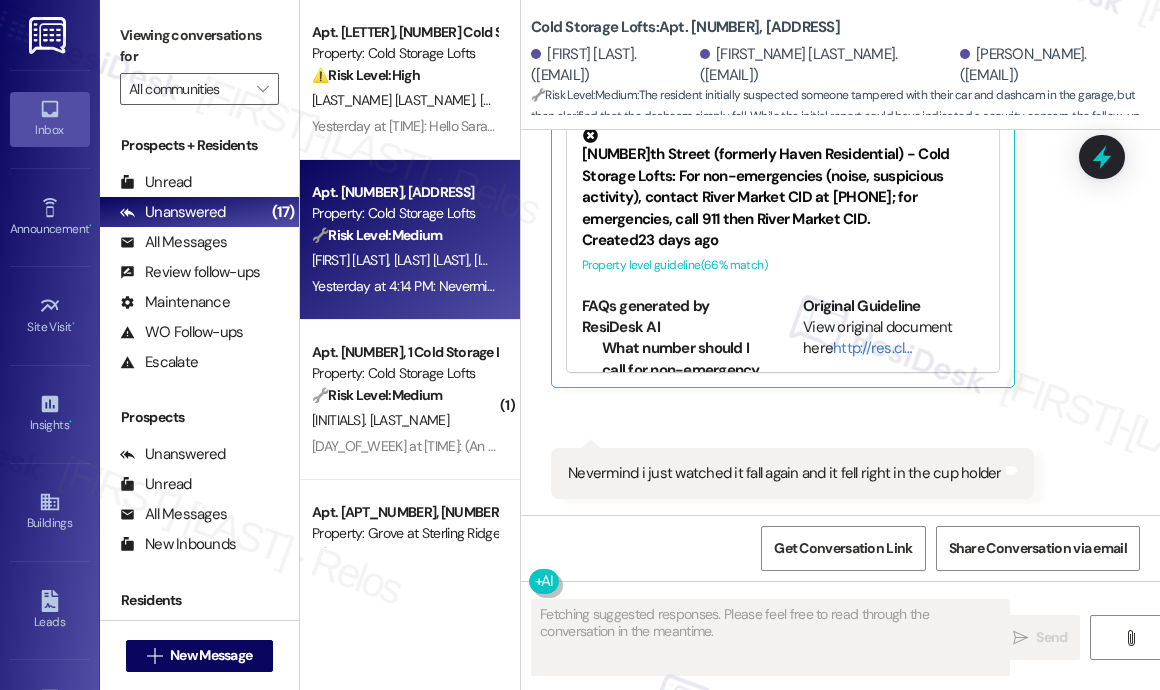 click on "Received via SMS [FIRST] [LAST] Neutral Yesterday at [TIME] Hey I think someone messed with my car in the first floor garage? My dash cam was removed from my windshield but left in my cupholder. It wouldn't have fallen naturally into the holder and the suction cup was positioned in the loosened position. Tags and notes Tagged as: Parking , Click to highlight conversations about Parking Safety & security Click to highlight conversations about Safety & security Related guidelines Hide Suggestions 29th Street (formerly Haven Residential) - Cold Storage Lofts: For non-emergencies (noise, suspicious activity), contact River Market CID at [PHONE]; for emergencies, call 911 then River Market CID. Created 23 days ago Property level guideline ( 66 % match) FAQs generated by ResiDesk AI What number should I call for non-emergency issues like noise complaints? For non-emergency issues, call the River Market CID team at [PHONE]. How quickly can the River Market CID team respond to a call? Created (" at bounding box center [840, 164] 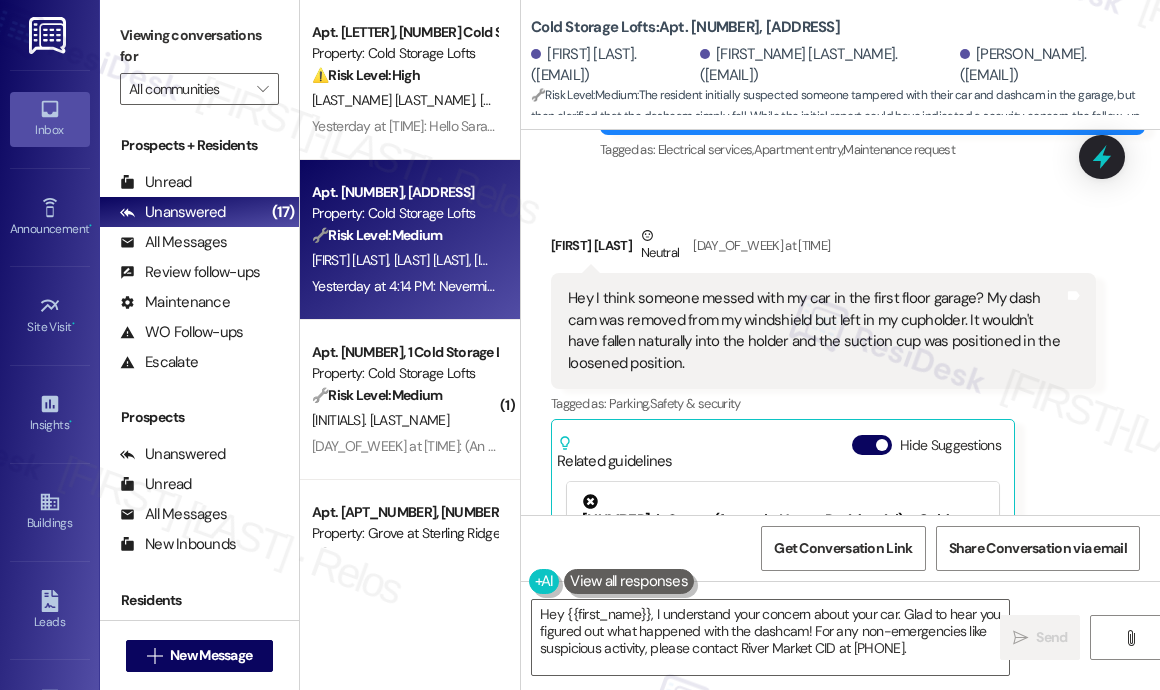 scroll, scrollTop: 24374, scrollLeft: 0, axis: vertical 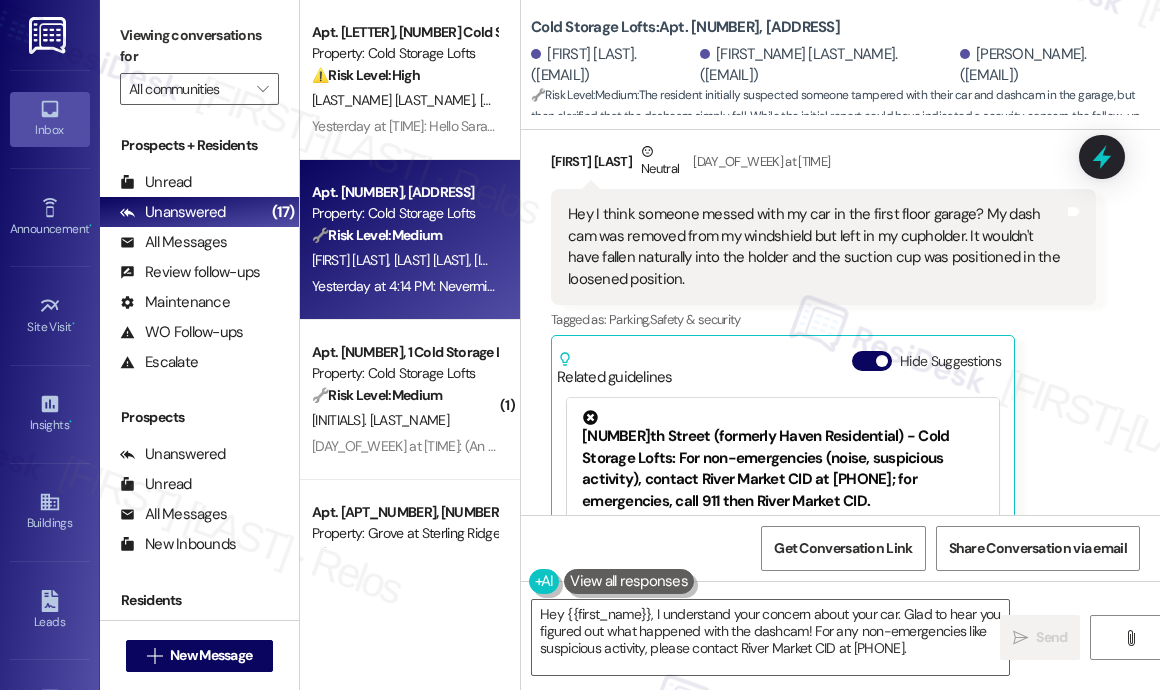 click on "[FIRST] [LAST] Neutral Yesterday at [TIME] Hey I think someone messed with my car in the first floor garage? My dash cam was removed from my windshield but left in my cupholder. It wouldn't have fallen naturally into the holder and the suction cup was positioned in the loosened position. Tags and notes Tagged as: Parking , Click to highlight conversations about Parking Safety & security Click to highlight conversations about Safety & security Related guidelines Hide Suggestions 29th Street (formerly Haven Residential) - Cold Storage Lofts: For non-emergencies (noise, suspicious activity), contact River Market CID at [PHONE]; for emergencies, call 911 then River Market CID. Created 23 days ago Property level guideline ( 66 % match) FAQs generated by ResiDesk AI What number should I call for non-emergency issues like noise complaints? For non-emergency issues, call the River Market CID team at [PHONE]. How quickly can the River Market CID team respond to a call? Original Guideline Created" at bounding box center (823, 405) 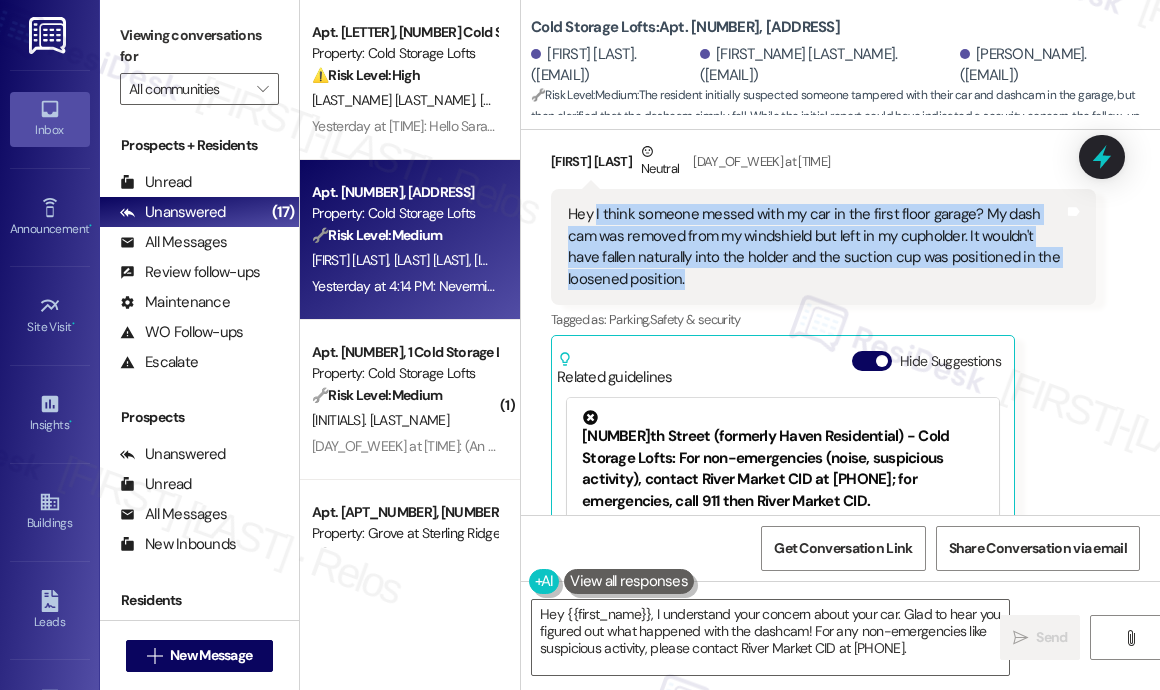 drag, startPoint x: 742, startPoint y: 300, endPoint x: 596, endPoint y: 236, distance: 159.41142 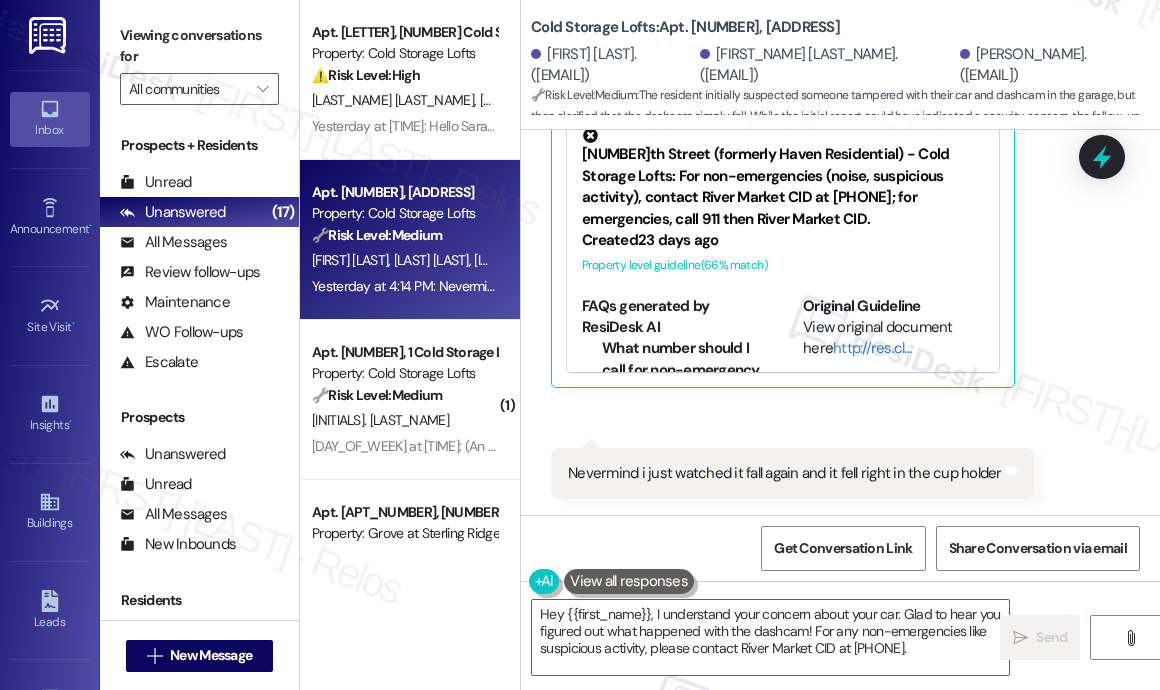 click on "Nevermind i just watched it fall again and it fell right in the cup holder" at bounding box center (785, 473) 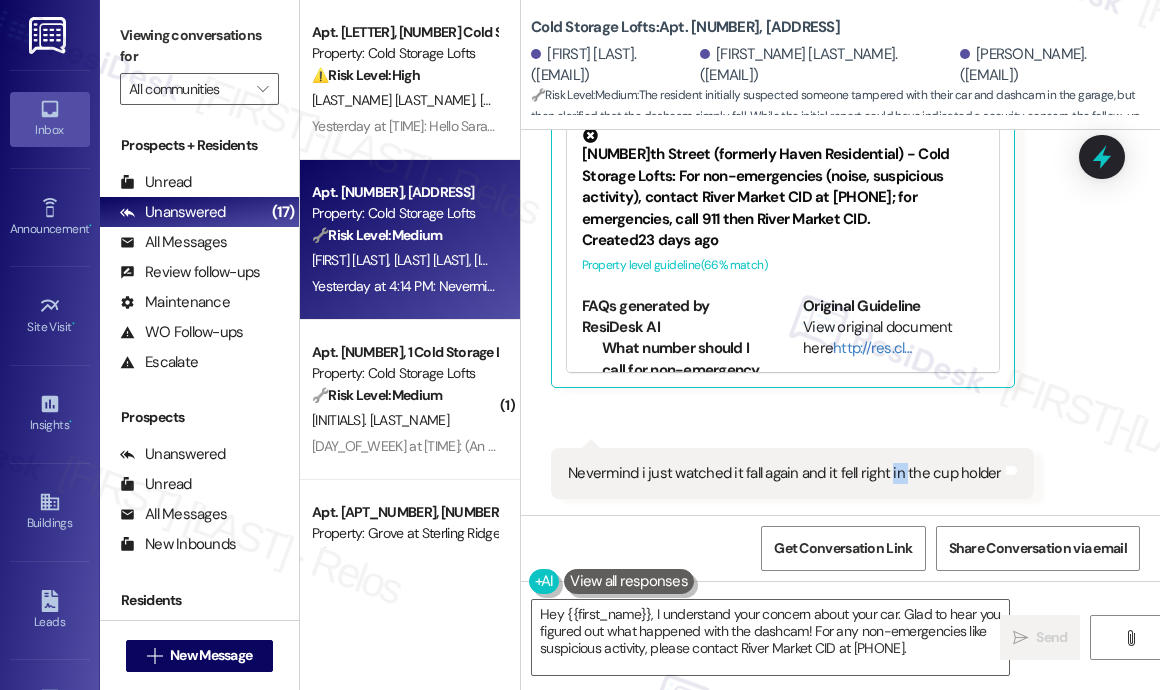 click on "Nevermind i just watched it fall again and it fell right in the cup holder" at bounding box center (785, 473) 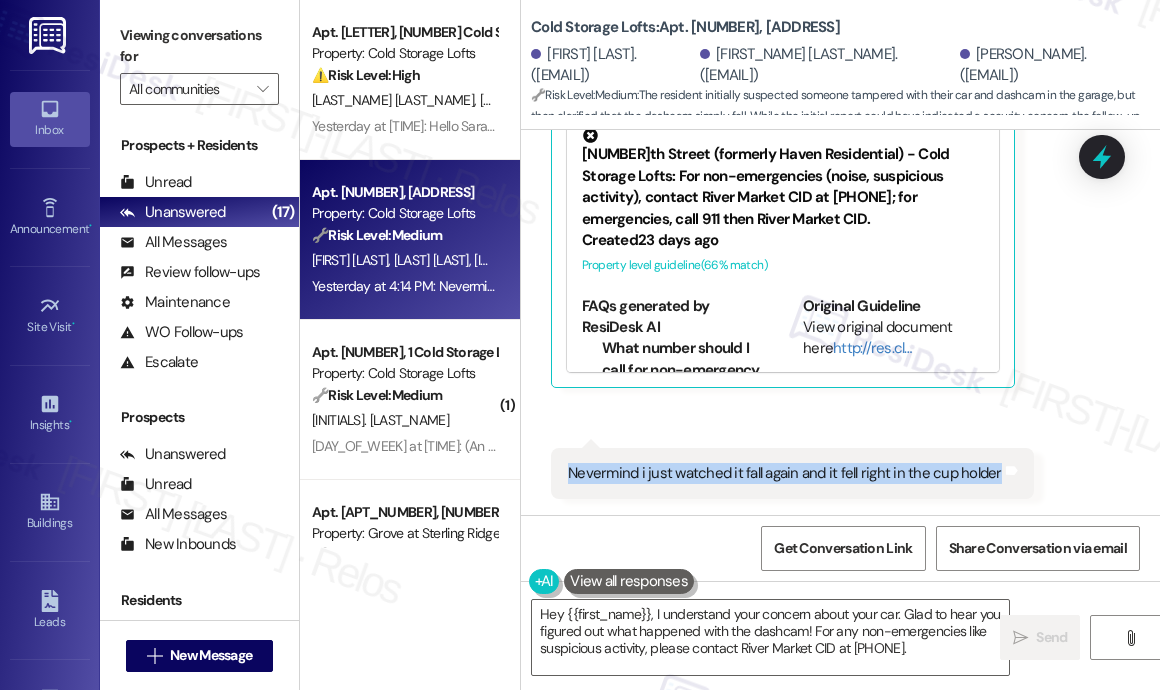 click on "Nevermind i just watched it fall again and it fell right in the cup holder" at bounding box center [785, 473] 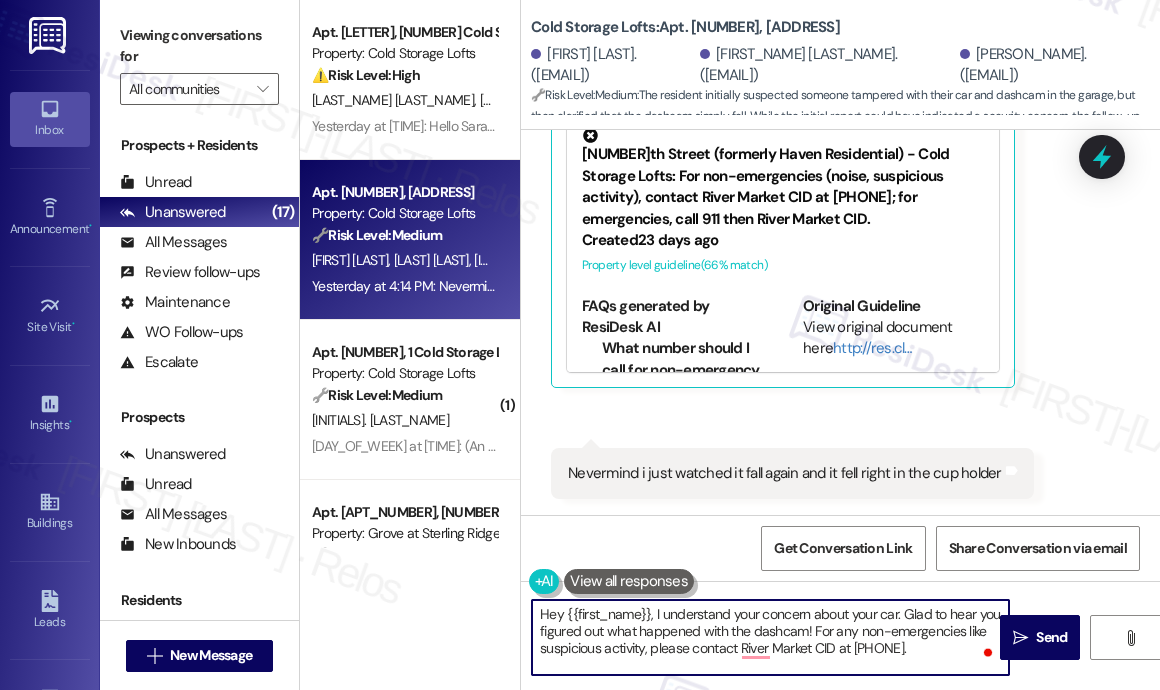 drag, startPoint x: 957, startPoint y: 647, endPoint x: 656, endPoint y: 619, distance: 302.29953 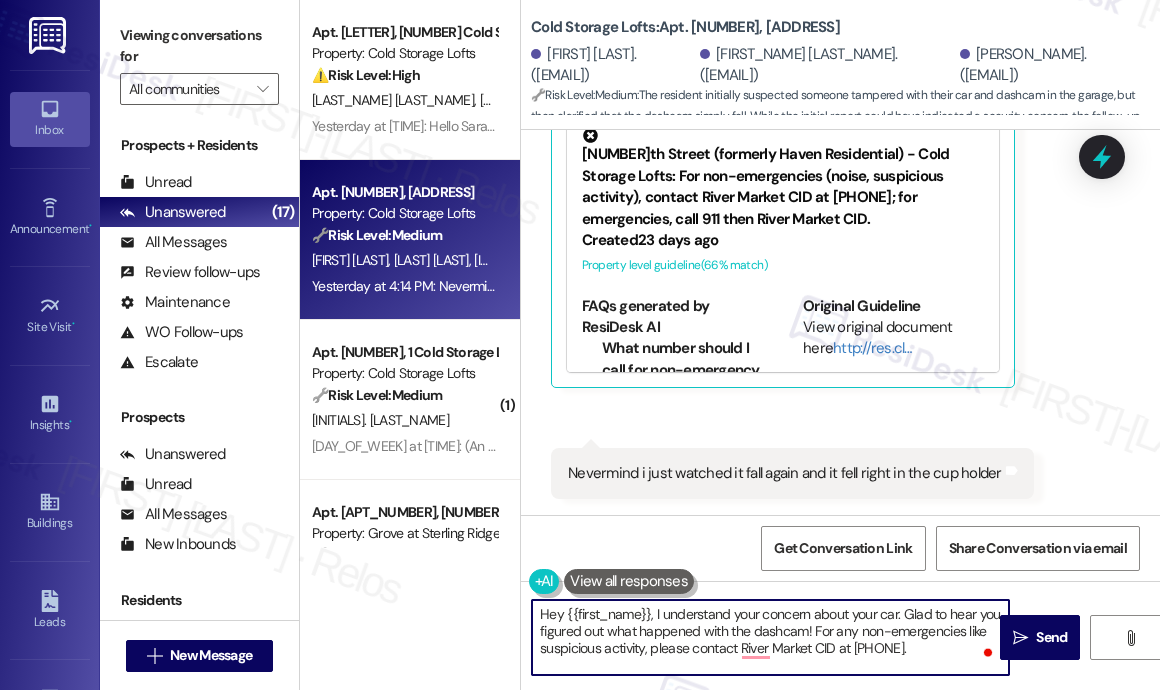 click on "Hey {{first_name}}, I understand your concern about your car. Glad to hear you figured out what happened with the dashcam! For any non-emergencies like suspicious activity, please contact River Market CID at [PHONE]." at bounding box center [770, 637] 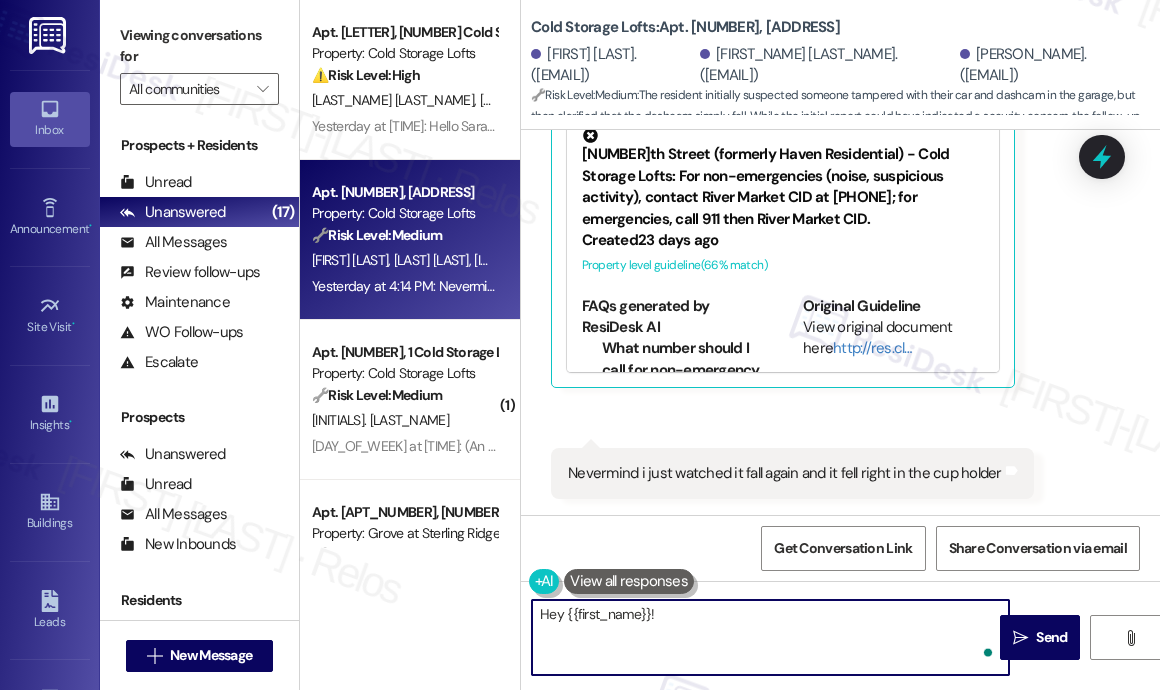 paste on "Thanks for the update — it sounds like it gave you a scare at first! Just to be sure, has this happened more than once with the dash cam falling, or was this the first time? If you notice anything else unusual around your car or in the garage, feel free to let us know so we can keep an eye out or report it to the appropriate team." 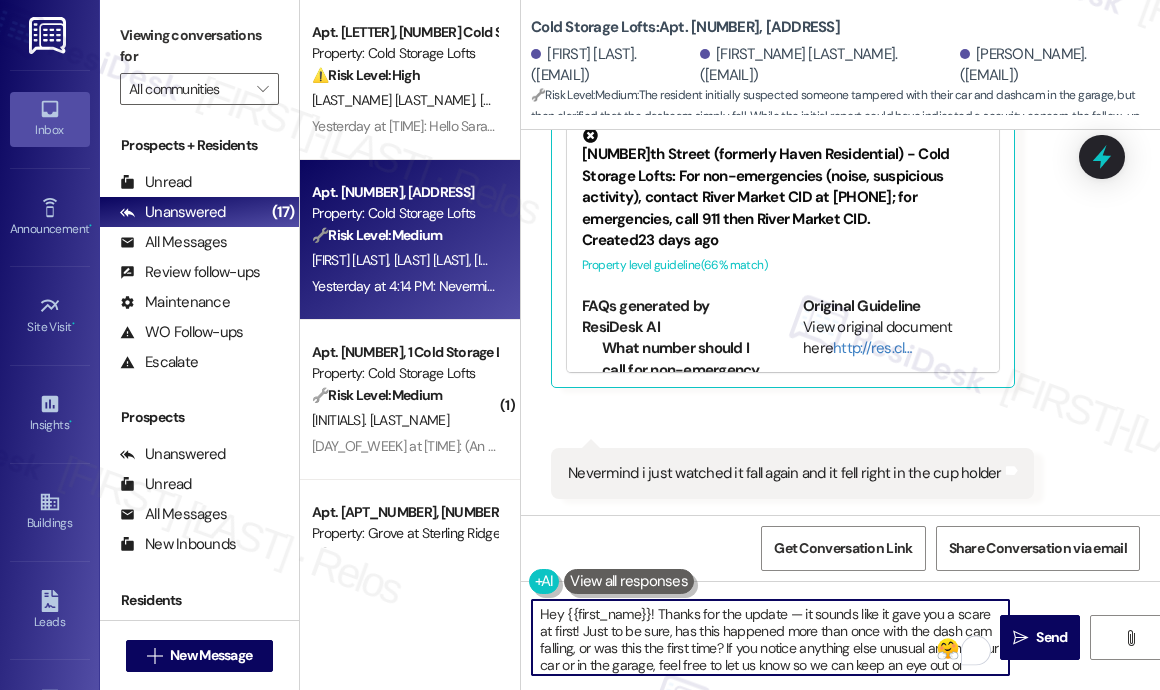 scroll, scrollTop: 16, scrollLeft: 0, axis: vertical 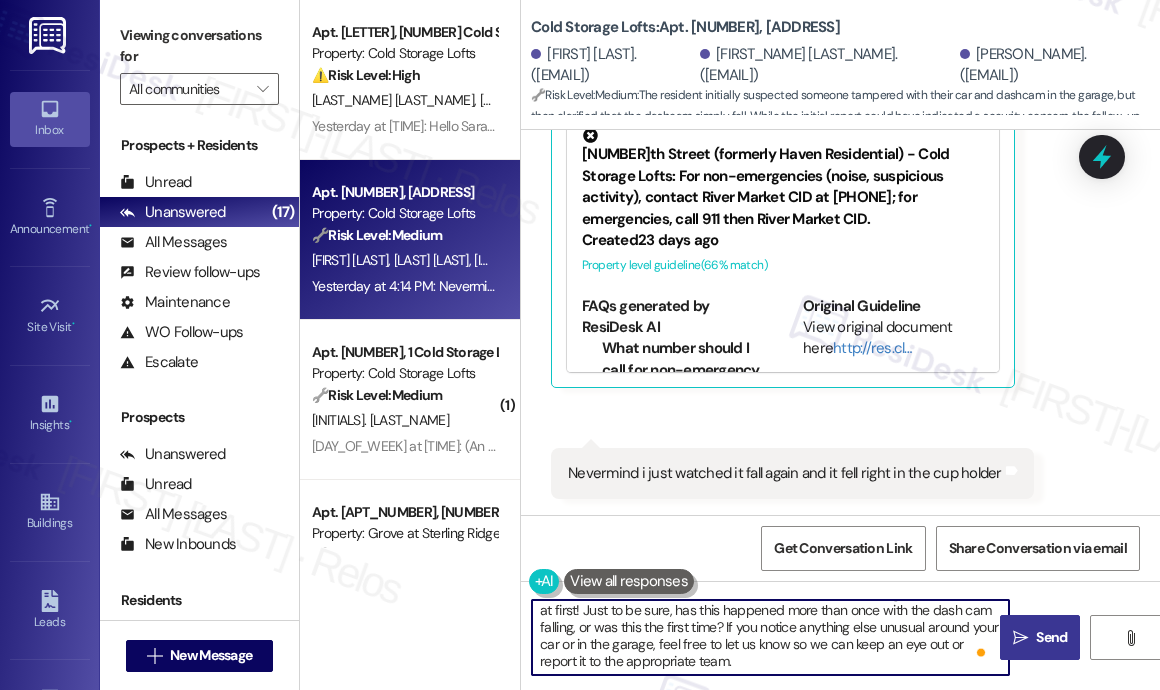 type on "Hey {{first_name}}! Thanks for the update — it sounds like it gave you a scare at first! Just to be sure, has this happened more than once with the dash cam falling, or was this the first time? If you notice anything else unusual around your car or in the garage, feel free to let us know so we can keep an eye out or report it to the appropriate team." 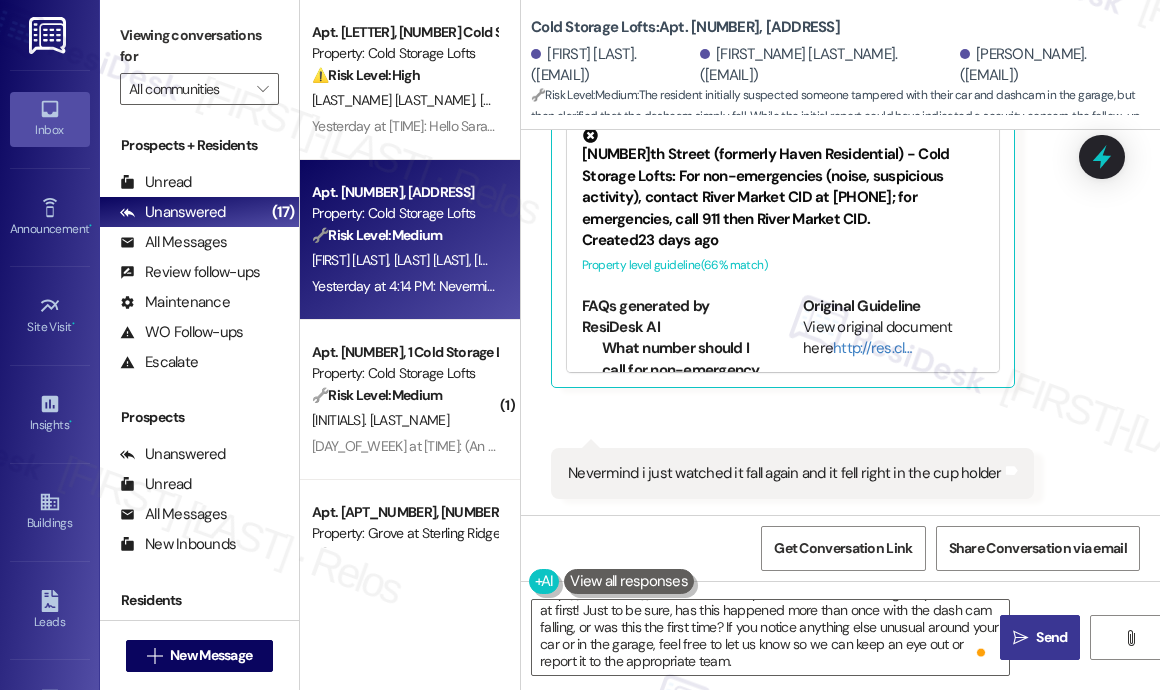 click on "Send" at bounding box center (1051, 637) 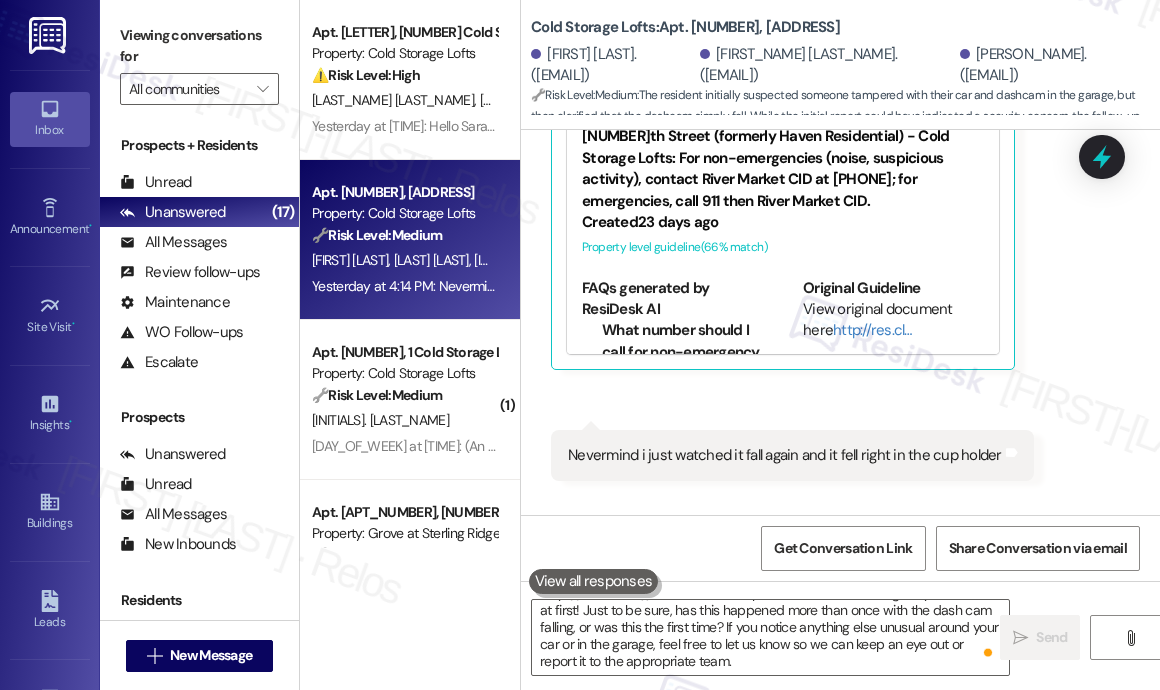type 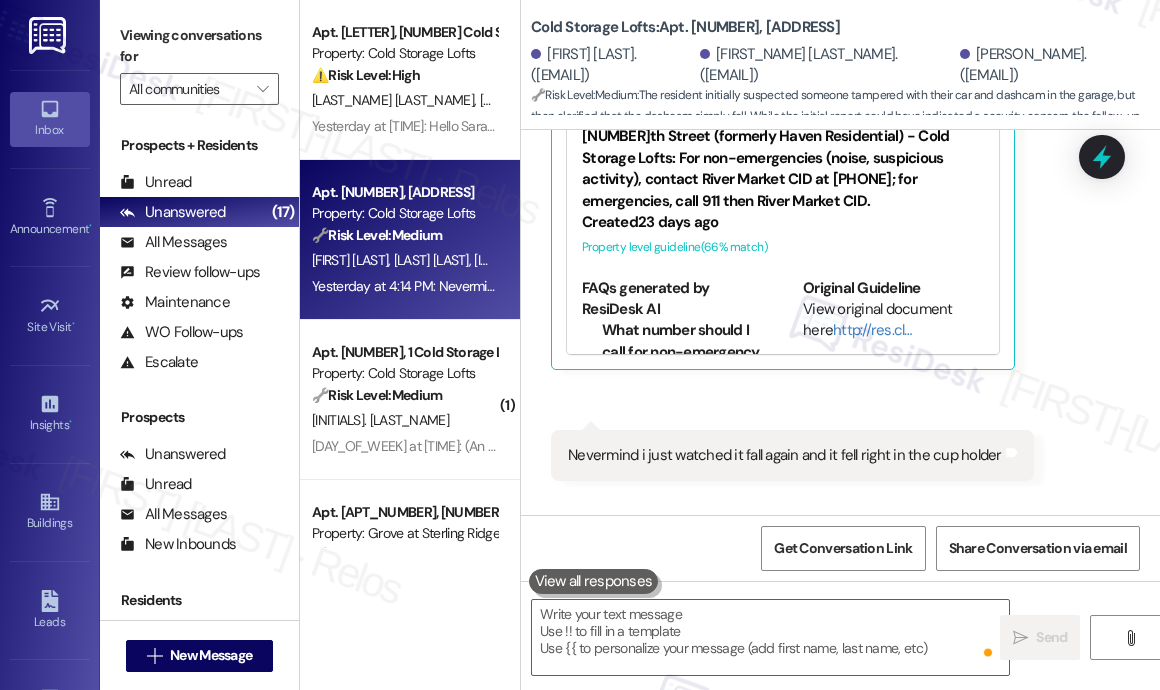 scroll, scrollTop: 0, scrollLeft: 0, axis: both 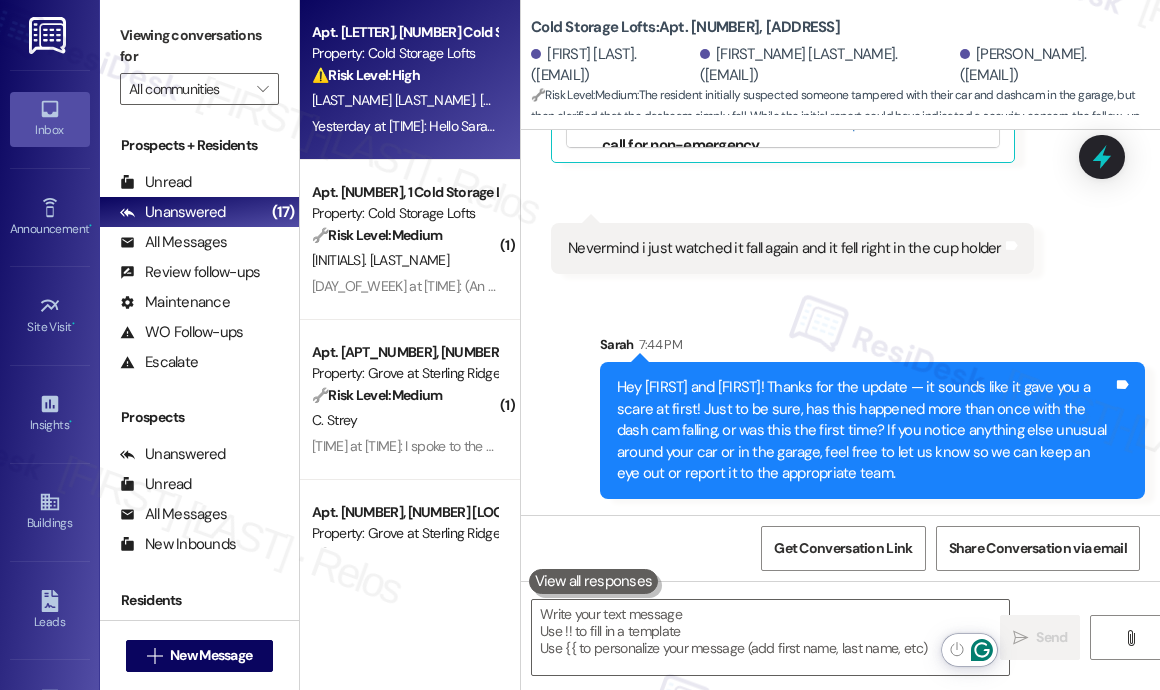 click on "[LAST] [LAST]" at bounding box center (404, 100) 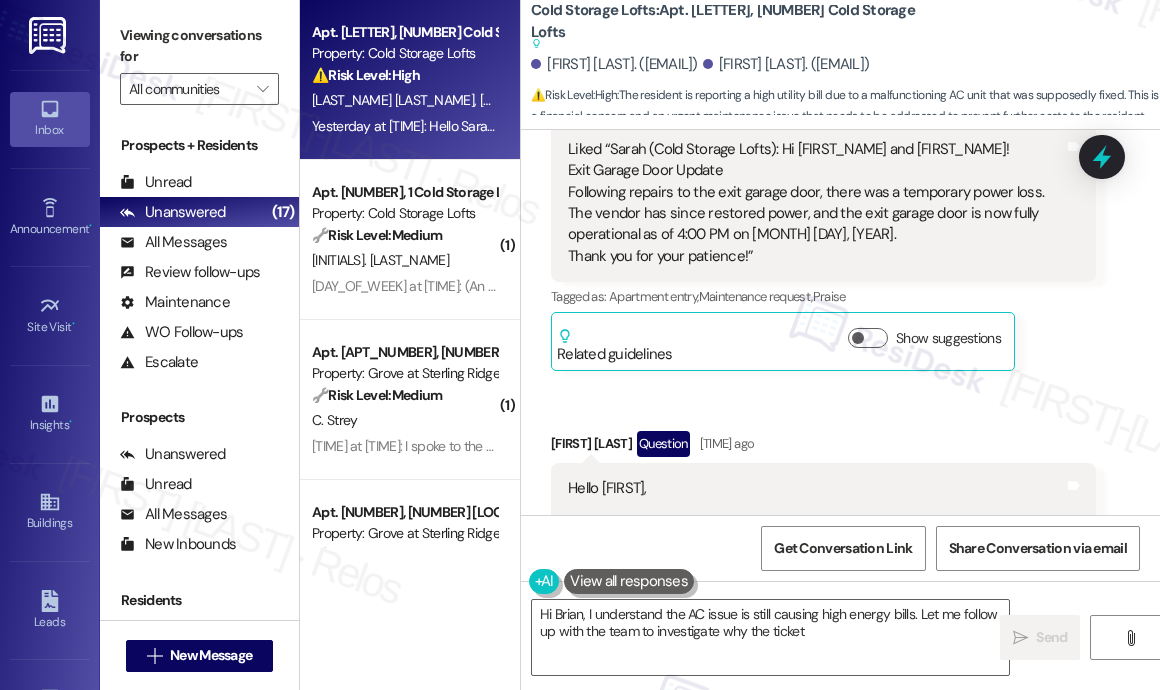 scroll, scrollTop: 79630, scrollLeft: 0, axis: vertical 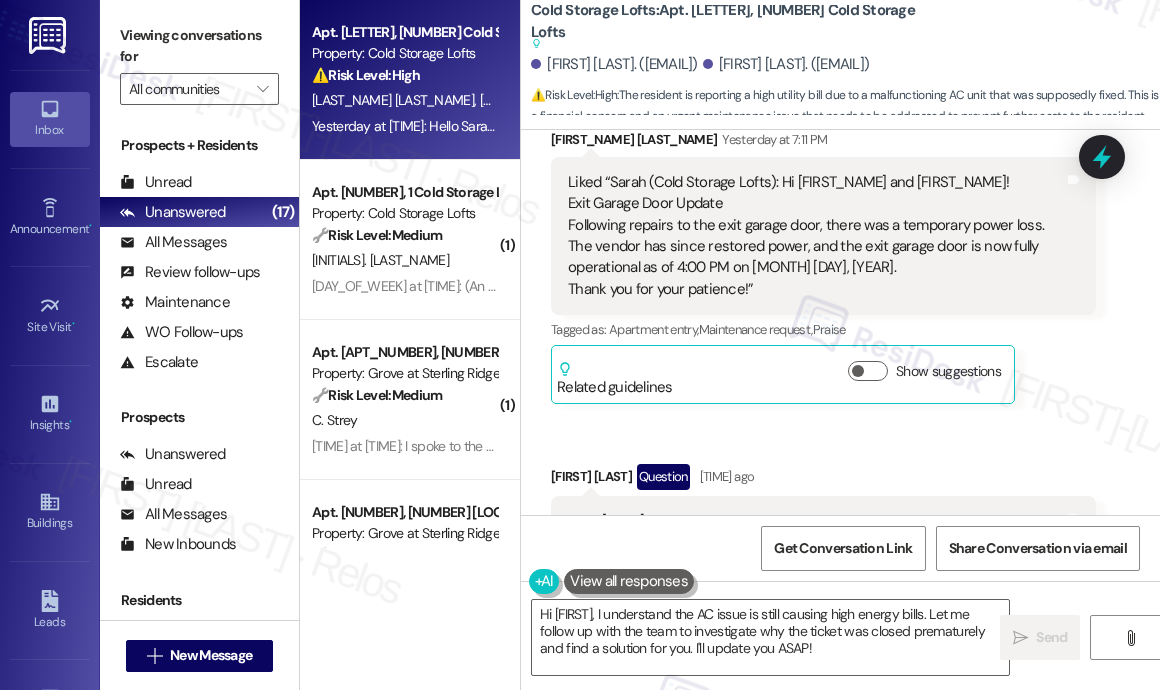 drag, startPoint x: 889, startPoint y: 334, endPoint x: 567, endPoint y: 306, distance: 323.2151 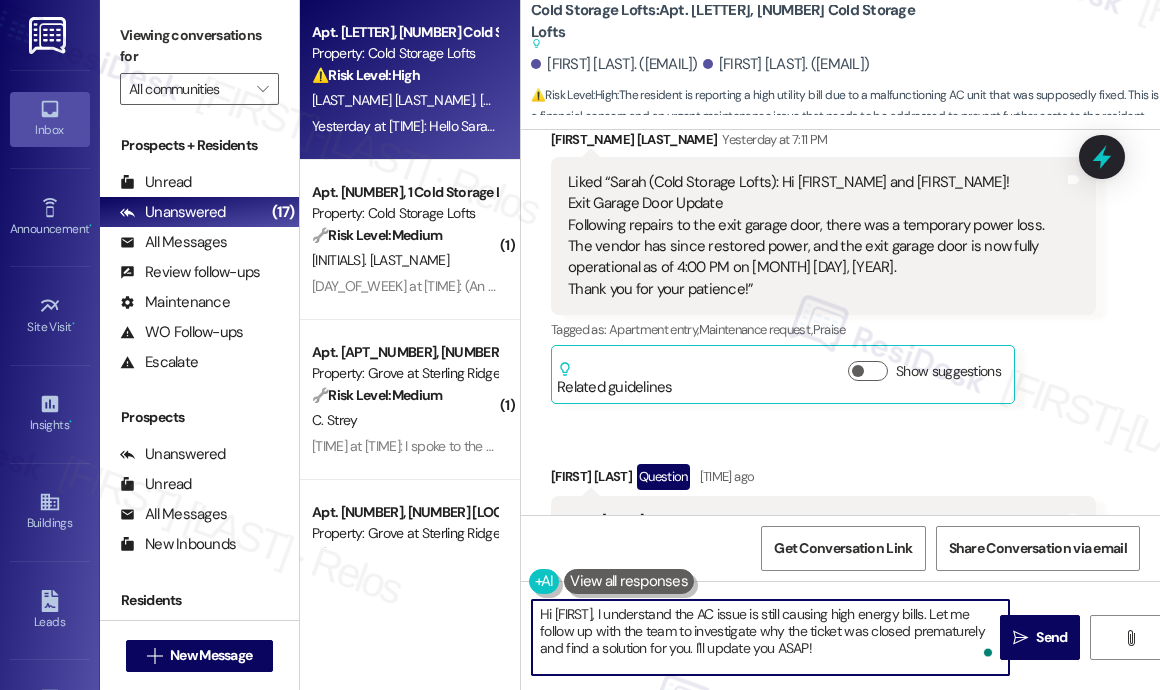 drag, startPoint x: 781, startPoint y: 651, endPoint x: 587, endPoint y: 613, distance: 197.68661 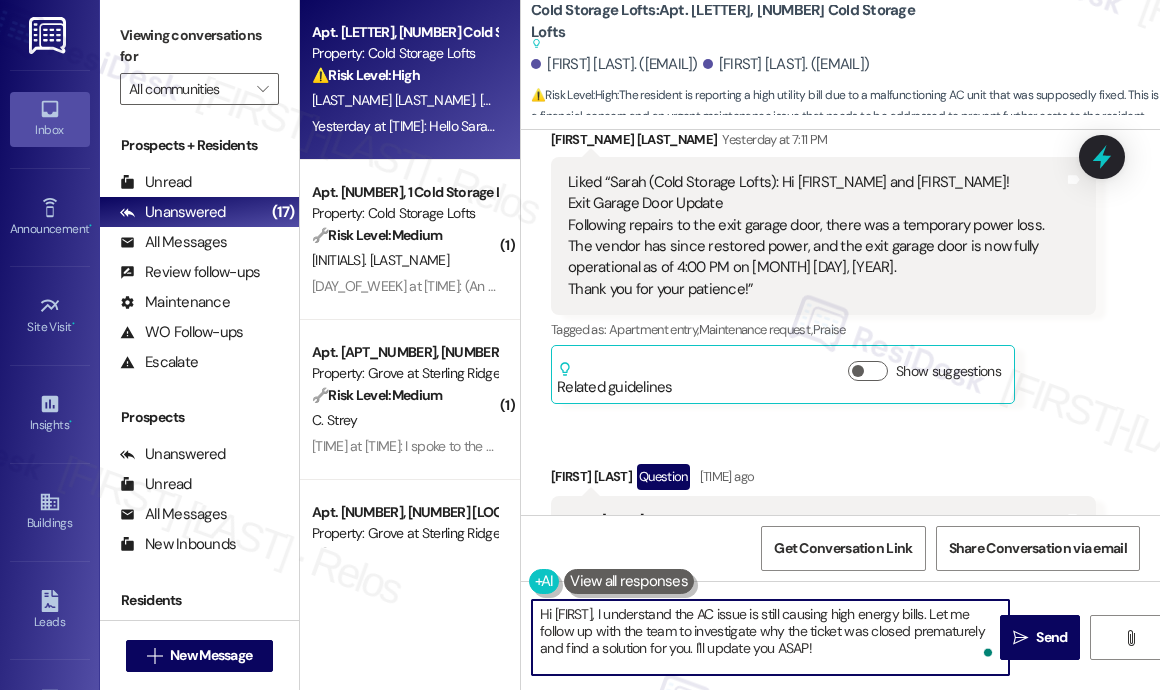 click on "Hi [FIRST], I understand the AC issue is still causing high energy bills. Let me follow up with the team to investigate why the ticket was closed prematurely and find a solution for you. I'll update you ASAP!" at bounding box center [770, 637] 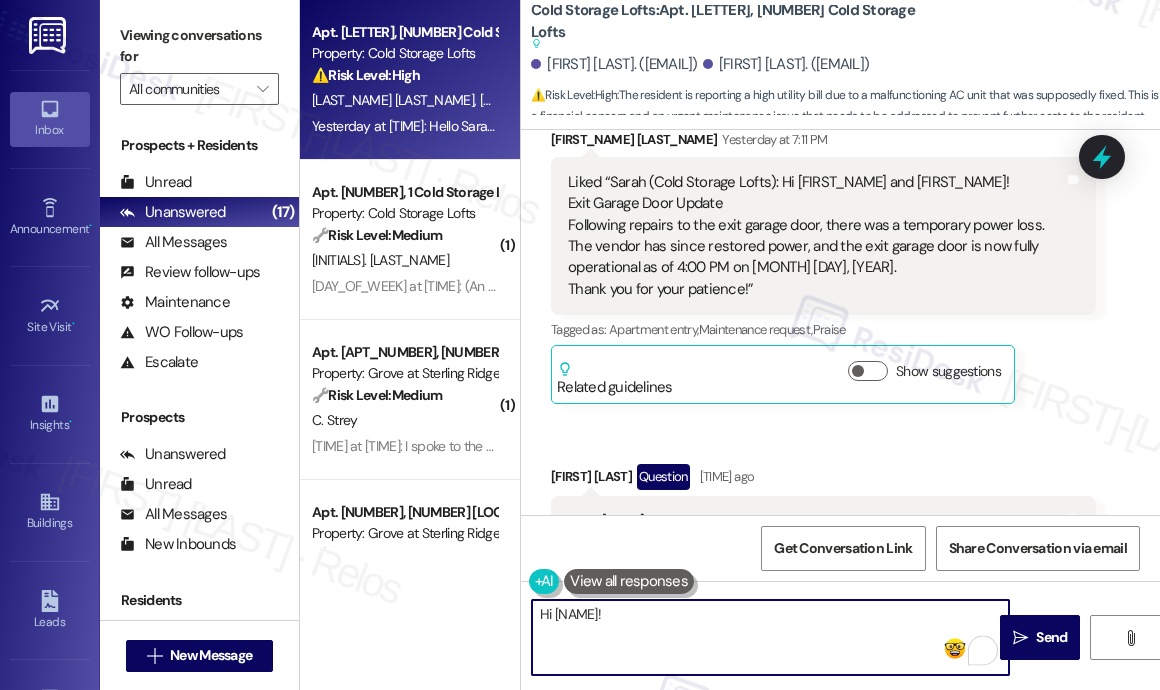 paste on "Thanks for reaching out — that definitely sounds frustrating, especially with Evergy showing $30/day in usage. Just to confirm, is your AC still running constantly or not cooling properly, even after the maintenance ticket was closed? I’d like to get a few more details so I can flag this for follow-up right away." 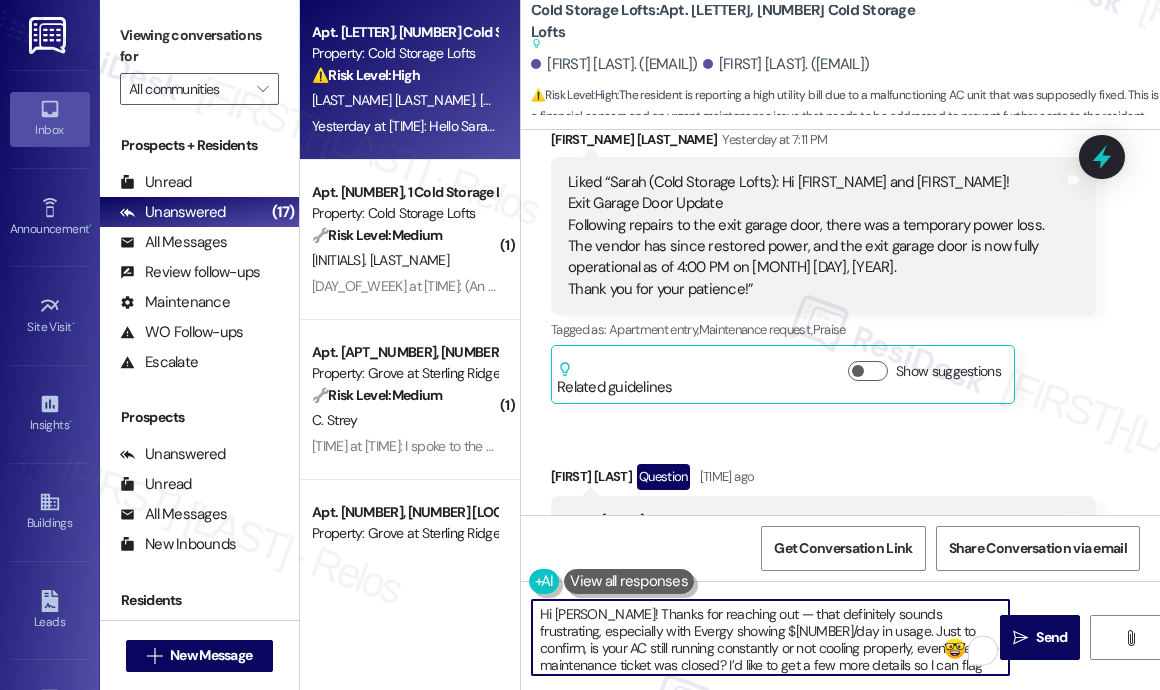 scroll, scrollTop: 16, scrollLeft: 0, axis: vertical 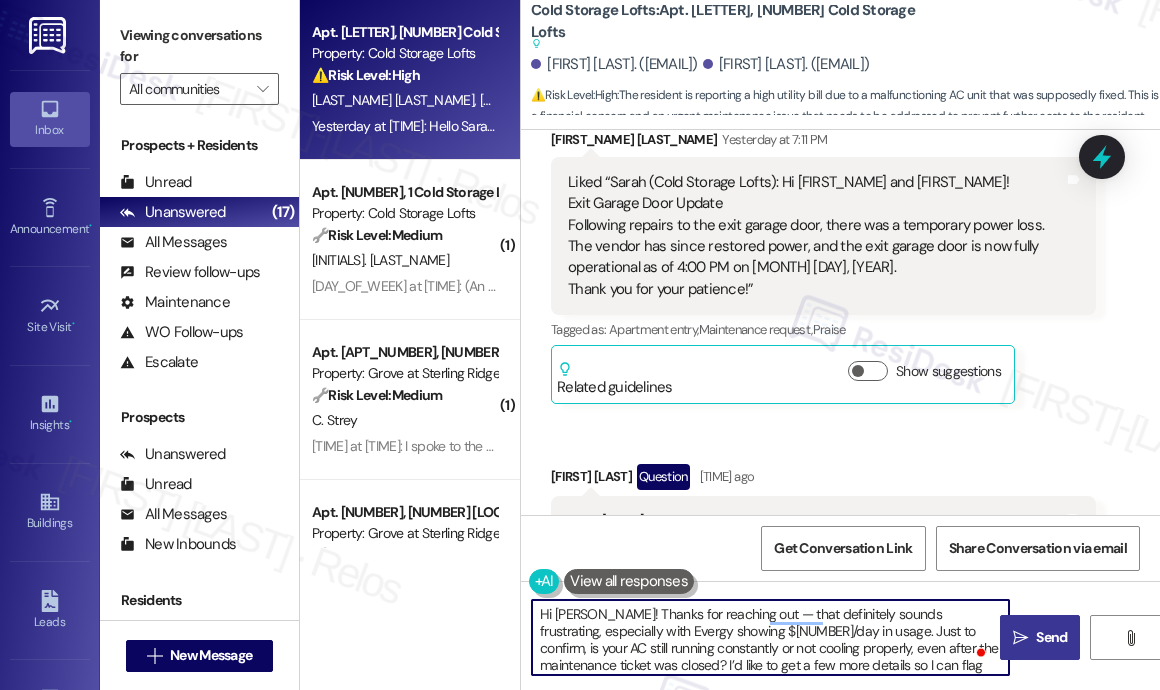 type on "Hi [PERSON_NAME]! Thanks for reaching out — that definitely sounds frustrating, especially with Evergy showing $[NUMBER]/day in usage. Just to confirm, is your AC still running constantly or not cooling properly, even after the maintenance ticket was closed? I’d like to get a few more details so I can flag this for follow-up right away." 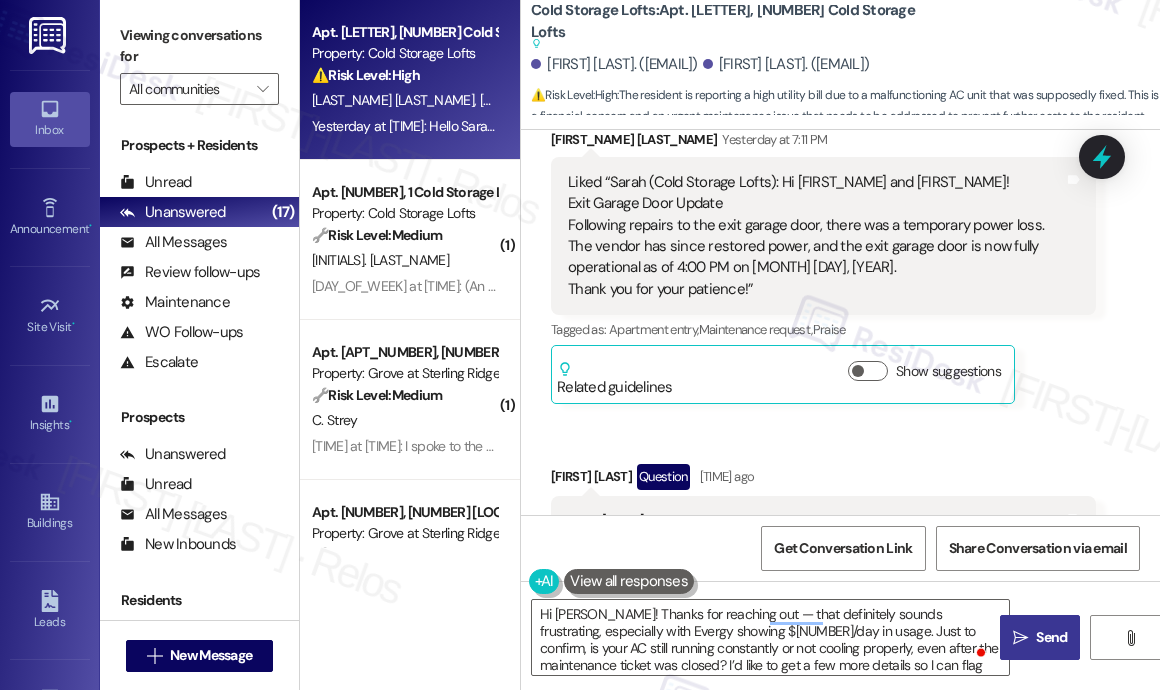 click on "Send" at bounding box center (1051, 637) 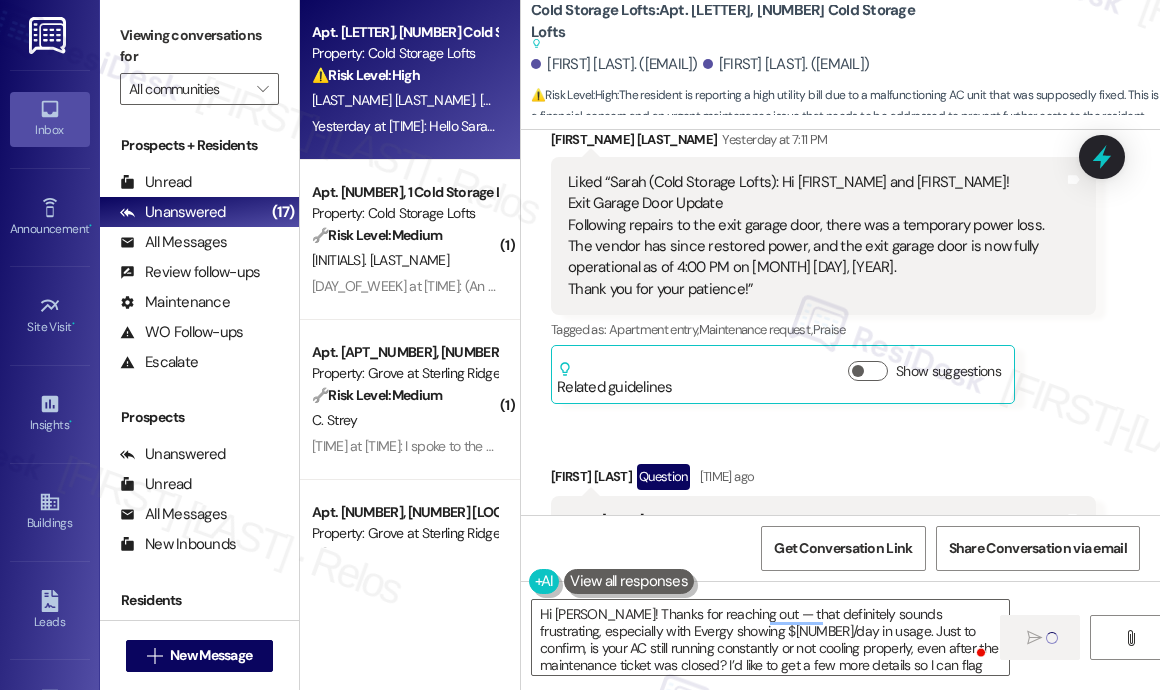 type 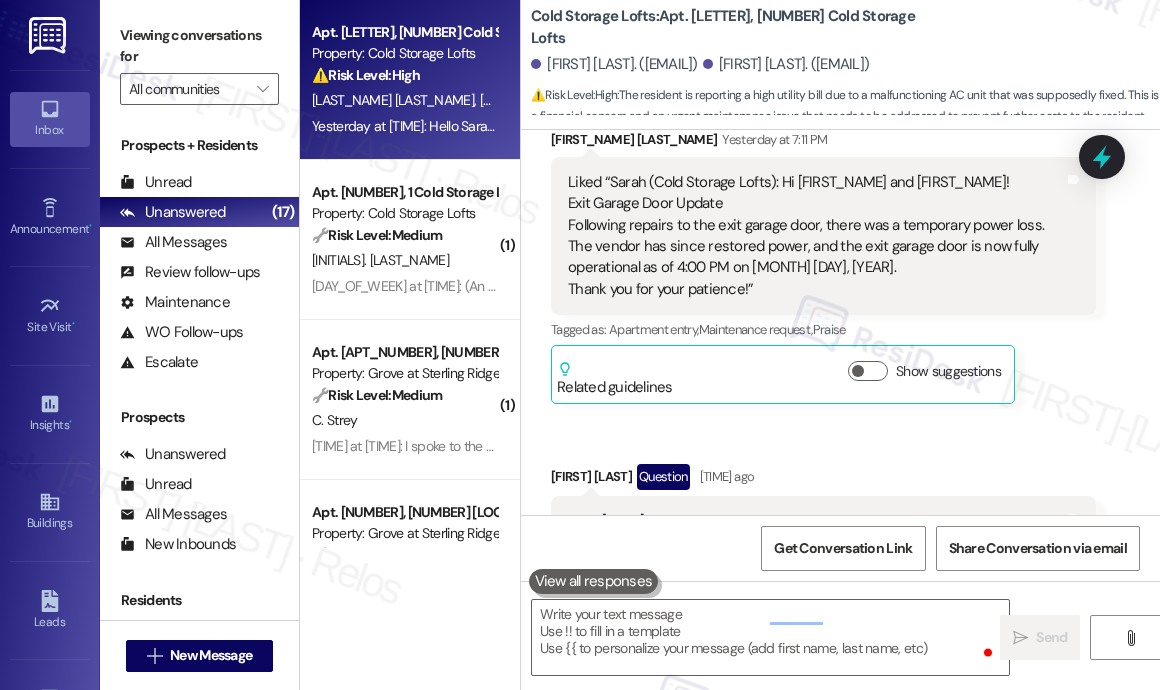 scroll, scrollTop: 79948, scrollLeft: 0, axis: vertical 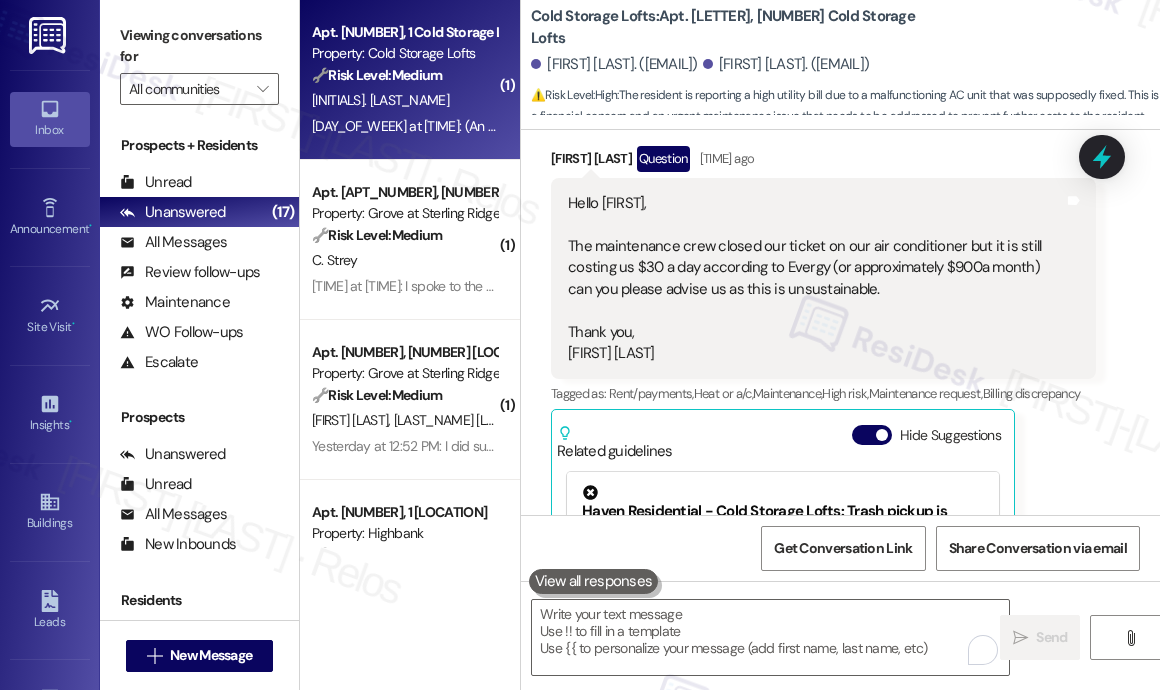 click on "Yesterday at [TIME]: (An Image) Yesterday at [TIME]: (An Image)" at bounding box center [420, 126] 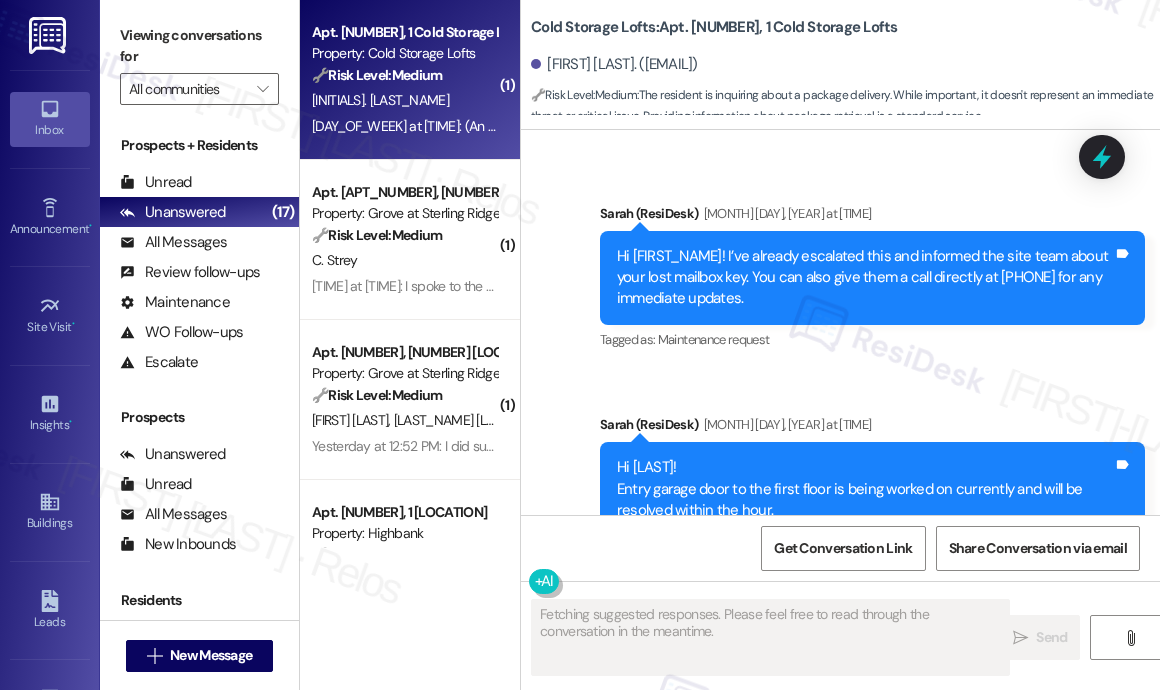 scroll, scrollTop: 19392, scrollLeft: 0, axis: vertical 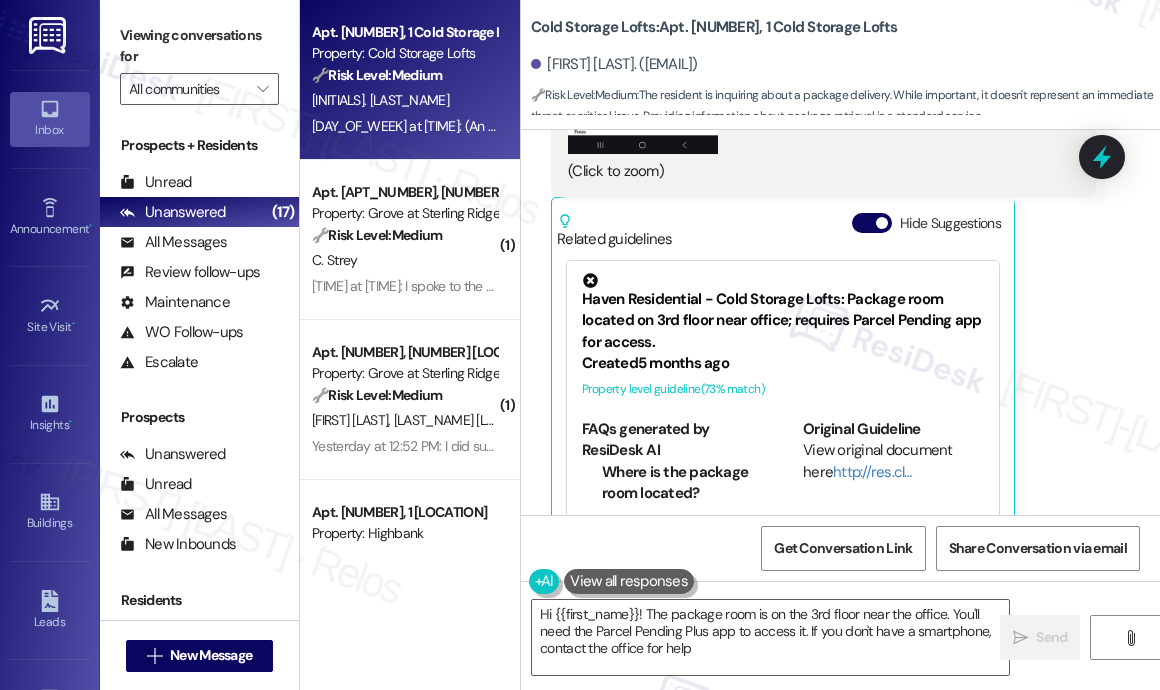 type on "Hi [PERSON_NAME]! The package room is on the 3rd floor near the office. You'll need the Parcel Pending Plus app to access it. If you don't have a smartphone, contact the office for help!" 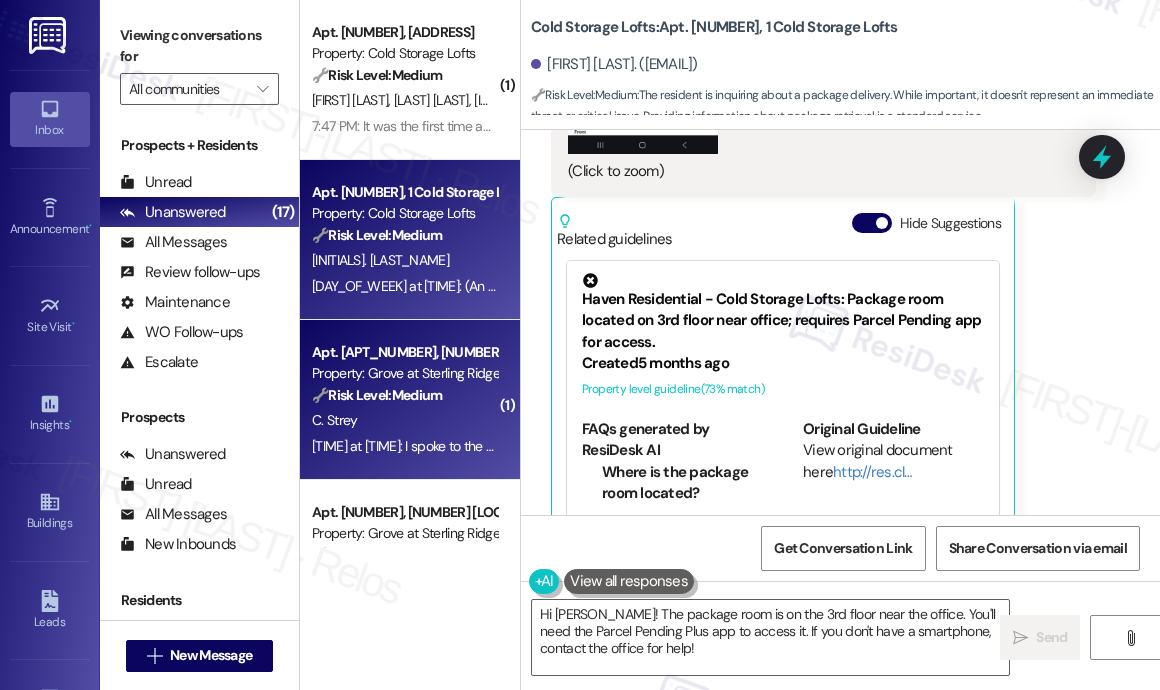 click on "🔧  Risk Level:  Medium" at bounding box center [377, 395] 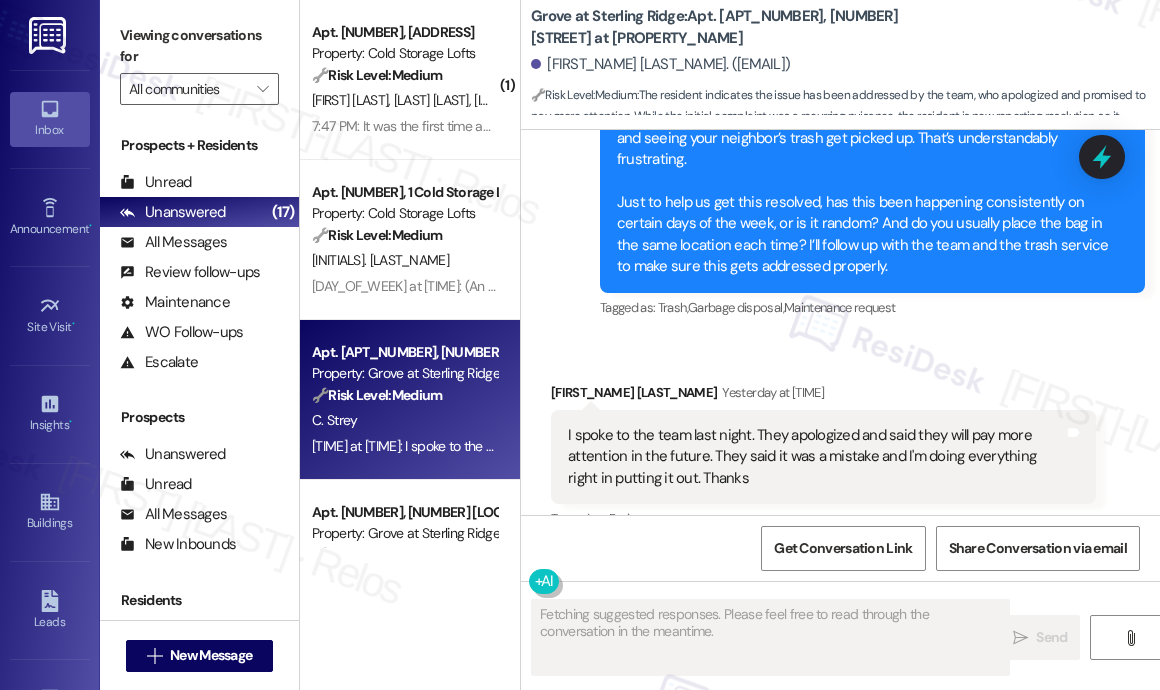 scroll, scrollTop: 5754, scrollLeft: 0, axis: vertical 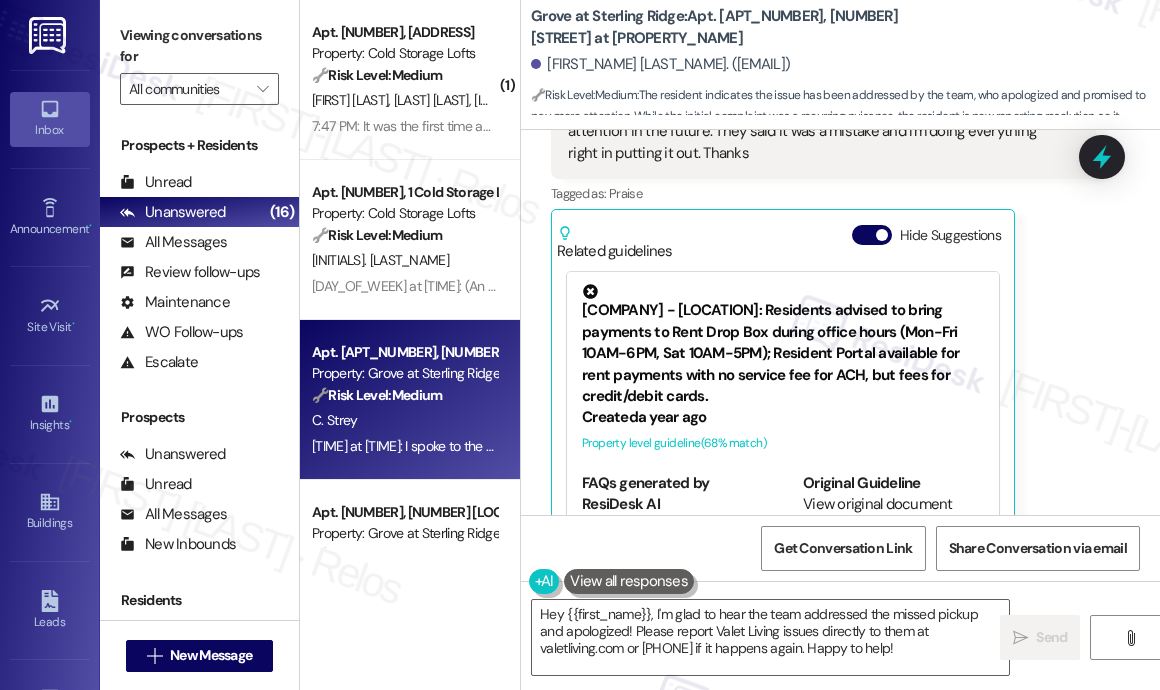 click on "[FIRST] [LAST] [DAY] at [TIME] I spoke to the team last night. They apologized and said they will pay more attention in the future.  They said it was a mistake and I'm doing everything right in putting it out. Thanks  Tags and notes Tagged as:   Praise Click to highlight conversations about Praise  Related guidelines Hide Suggestions 'Haven Residential - Grove at Sterling Ridge: Residents advised to bring payments to Rent Drop Box during office hours (Mon-Fri 10AM-6PM, Sat 10AM-5PM); Resident Portal available for rent payments with no service fee for ACH, but fees for credit/debit cards.' Created  a year ago Property level guideline  ( 68 % match) FAQs generated by ResiDesk AI What are the office hours for the property management office? The office hours are Monday-Friday: 10AM-6PM; Saturday: 10AM-5PM; Closed Sunday. How can I make my rent payment? What are the fees for making rent payments? Can I pay my rent online? Yes, you can utilize your Resident Portal to make your rent payments each month. Created" at bounding box center (823, 300) 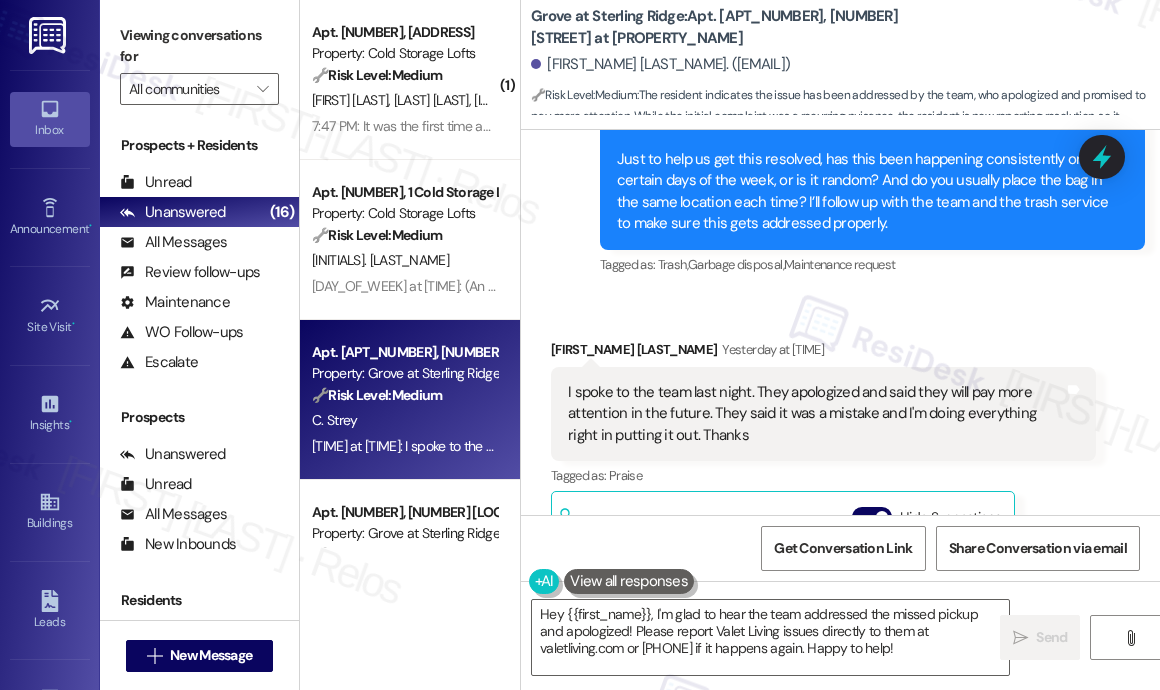 scroll, scrollTop: 5456, scrollLeft: 0, axis: vertical 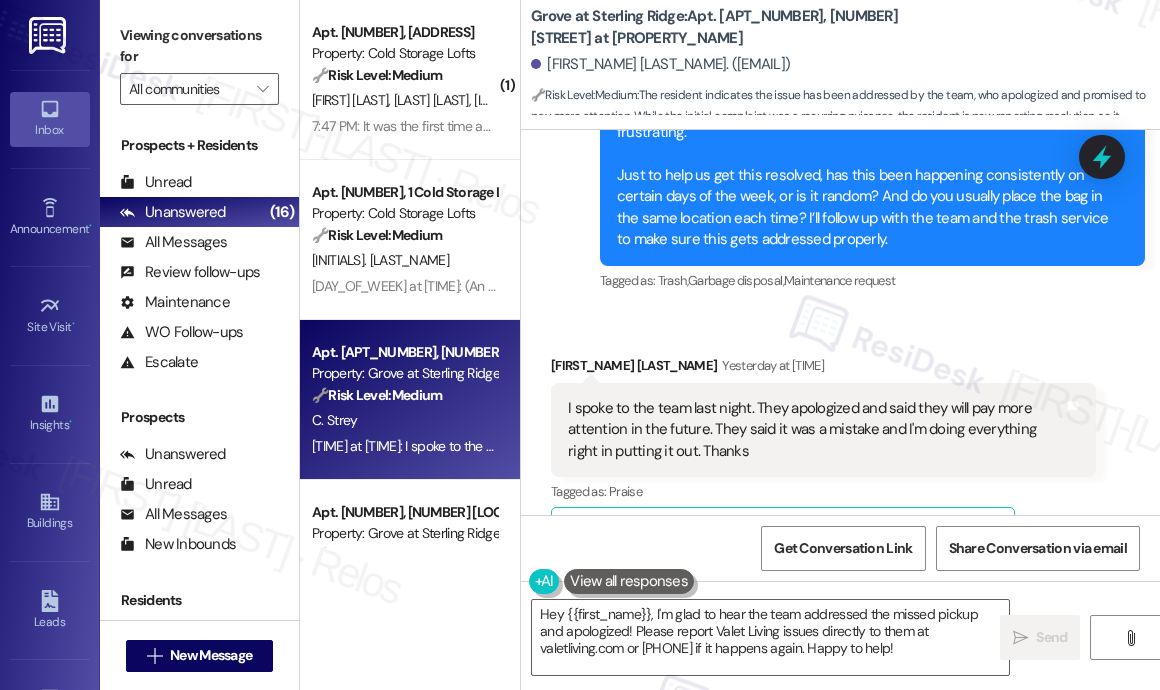 click on "Received via SMS [FIRST] [LAST] [DAY] at [TIME] I spoke to the team last night. They apologized and said they will pay more attention in the future.  They said it was a mistake and I'm doing everything right in putting it out. Thanks  Tags and notes Tagged as:   Praise Click to highlight conversations about Praise  Related guidelines Hide Suggestions 'Haven Residential - Grove at Sterling Ridge: Residents advised to bring payments to Rent Drop Box during office hours (Mon-Fri 10AM-6PM, Sat 10AM-5PM); Resident Portal available for rent payments with no service fee for ACH, but fees for credit/debit cards.' Created  a year ago Property level guideline  ( 68 % match) FAQs generated by ResiDesk AI What are the office hours for the property management office? The office hours are Monday-Friday: 10AM-6PM; Saturday: 10AM-5PM; Closed Sunday. How can I make my rent payment? What are the fees for making rent payments? Can I pay my rent online? What is the Resident Portal and how do I access it? Original Guideline  (" at bounding box center (823, 598) 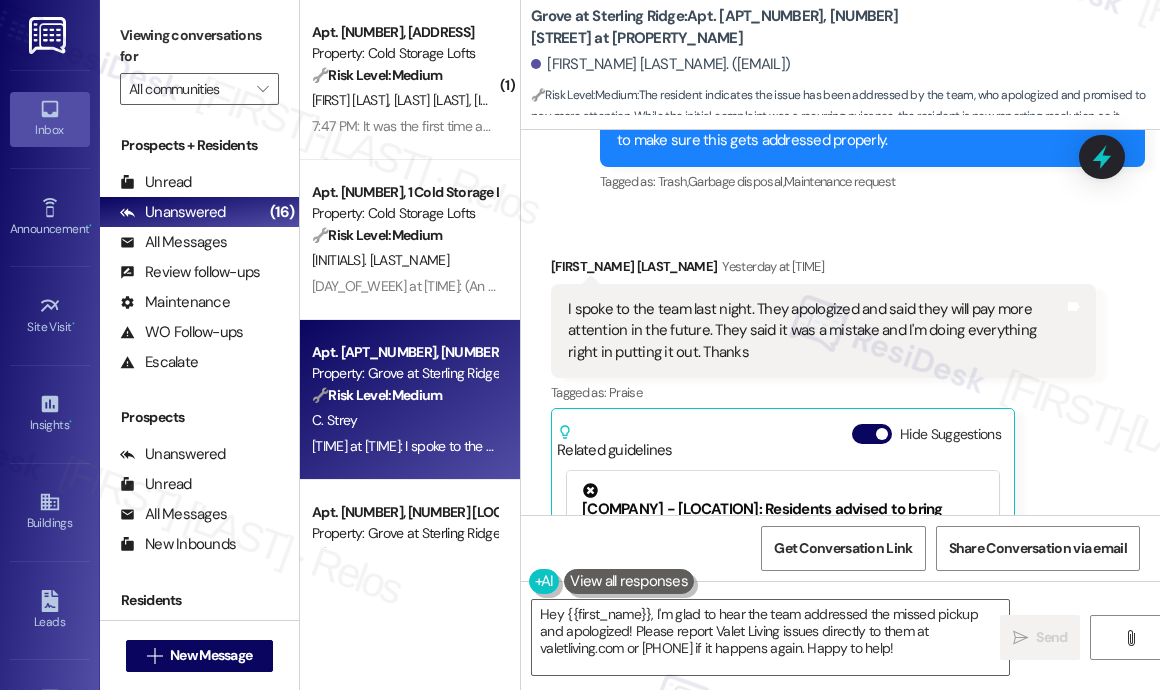 scroll, scrollTop: 5556, scrollLeft: 0, axis: vertical 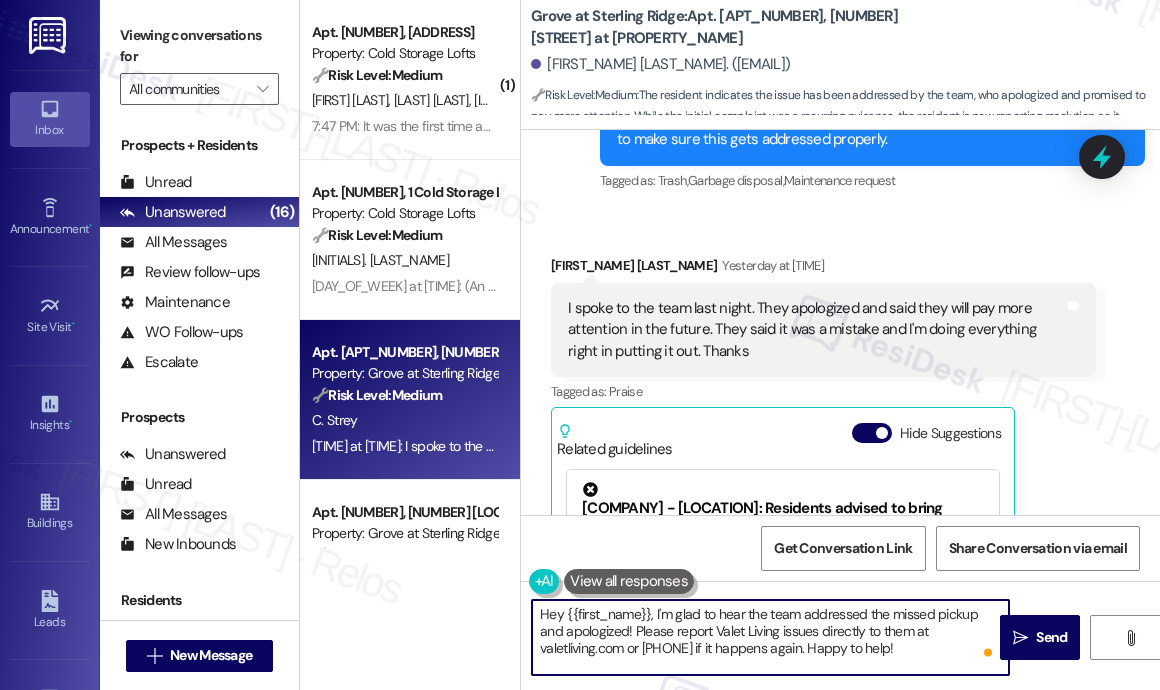 drag, startPoint x: 754, startPoint y: 647, endPoint x: 652, endPoint y: 639, distance: 102.31325 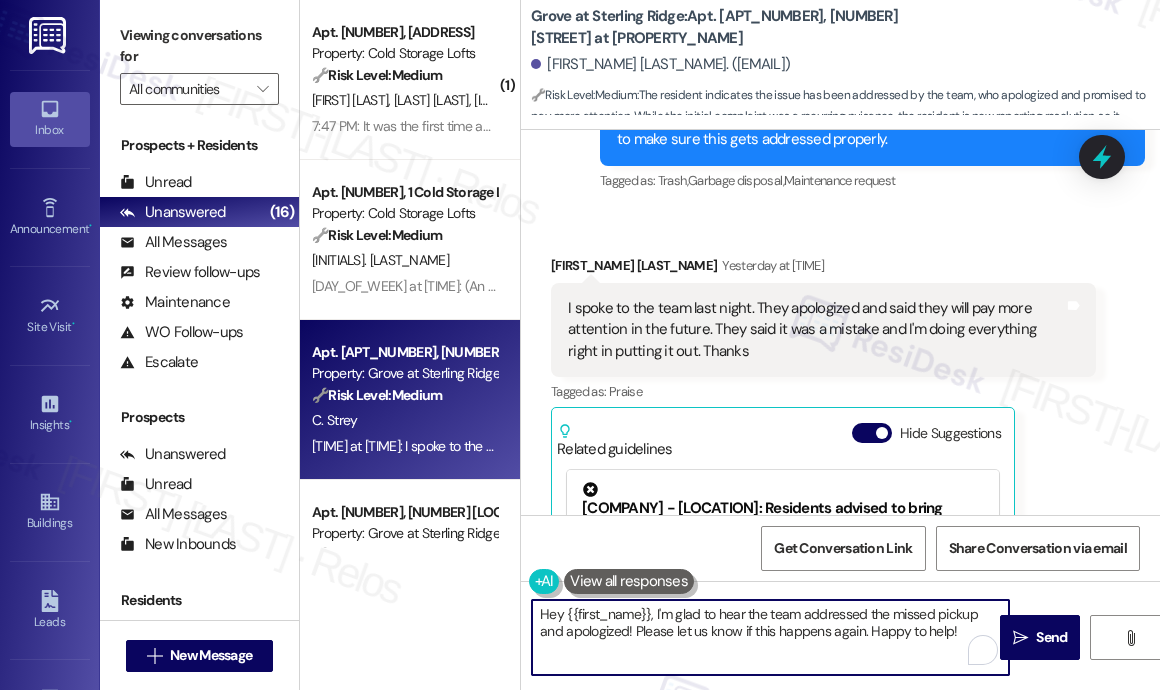 type on "Hey {{first_name}}, I'm glad to hear the team addressed the missed pickup and apologized! Please let us know if this happens again." 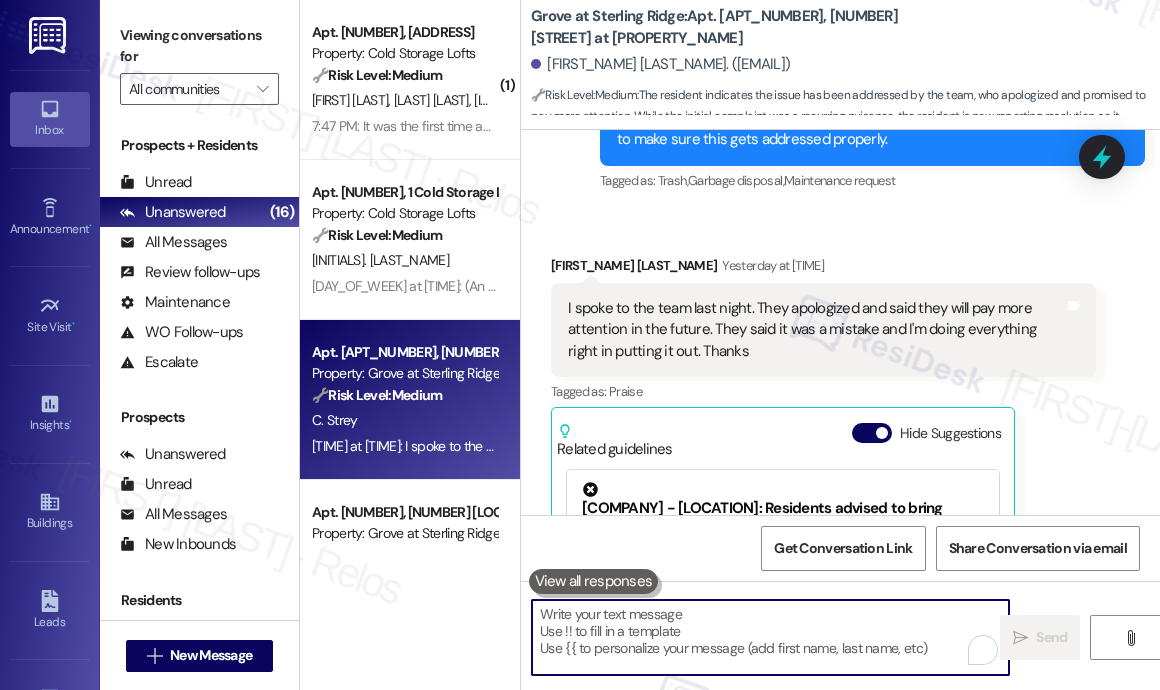 scroll, scrollTop: 5754, scrollLeft: 0, axis: vertical 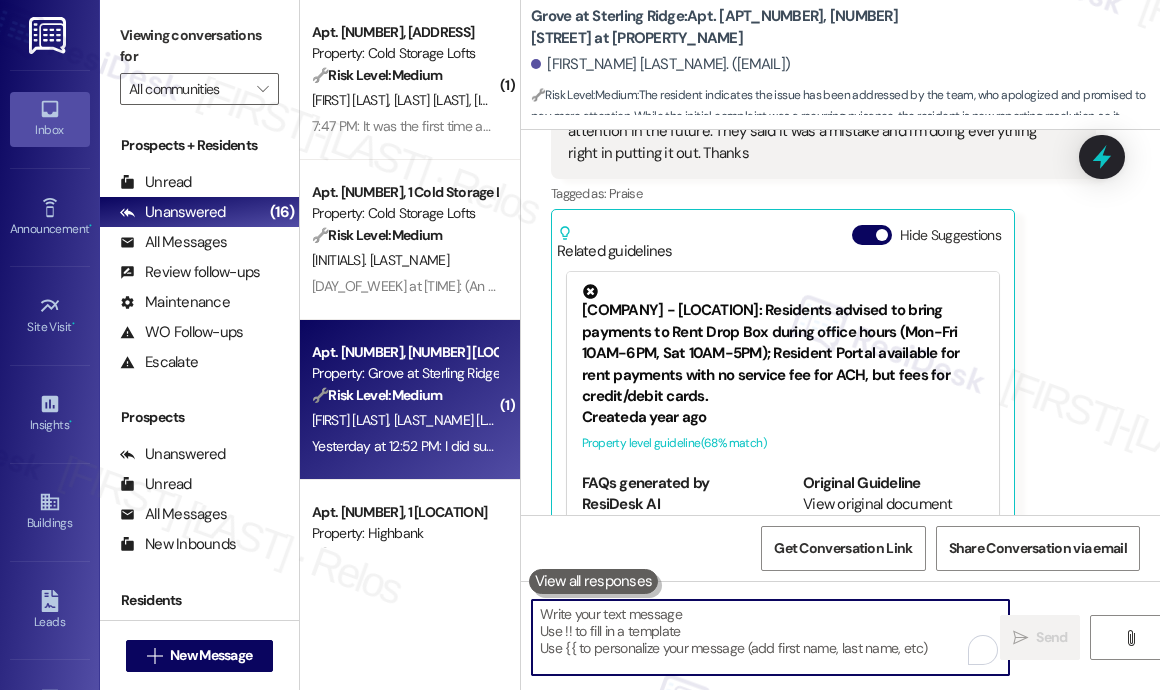 type 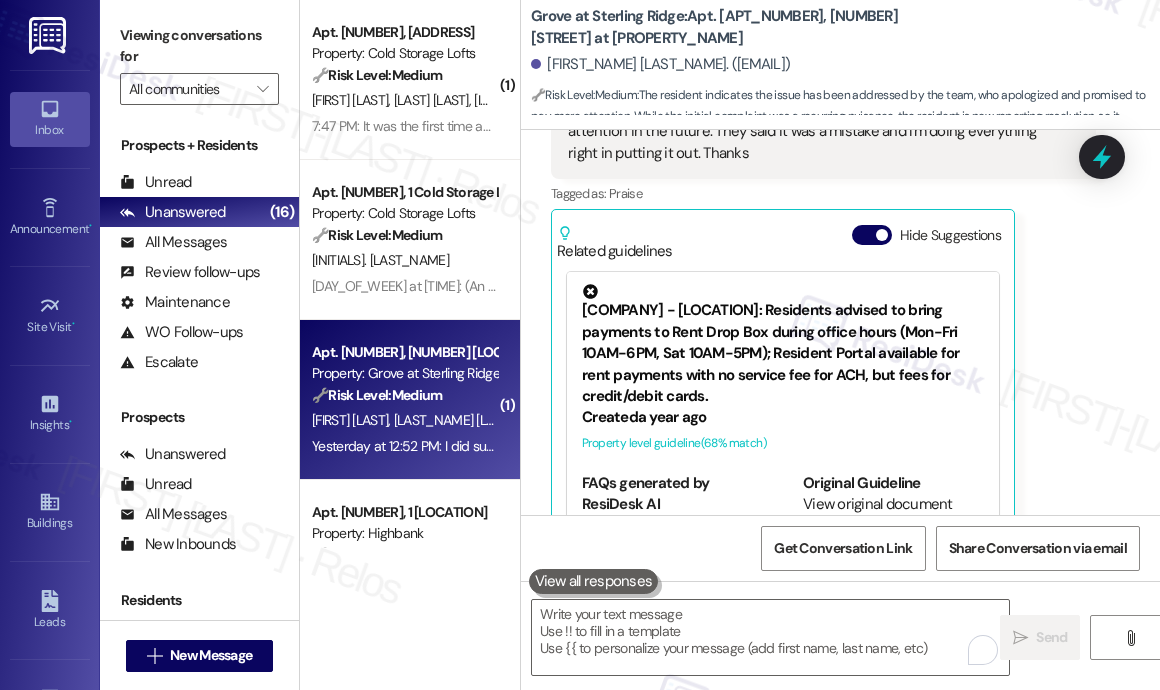 click on "🔧  Risk Level:  Medium" at bounding box center (377, 395) 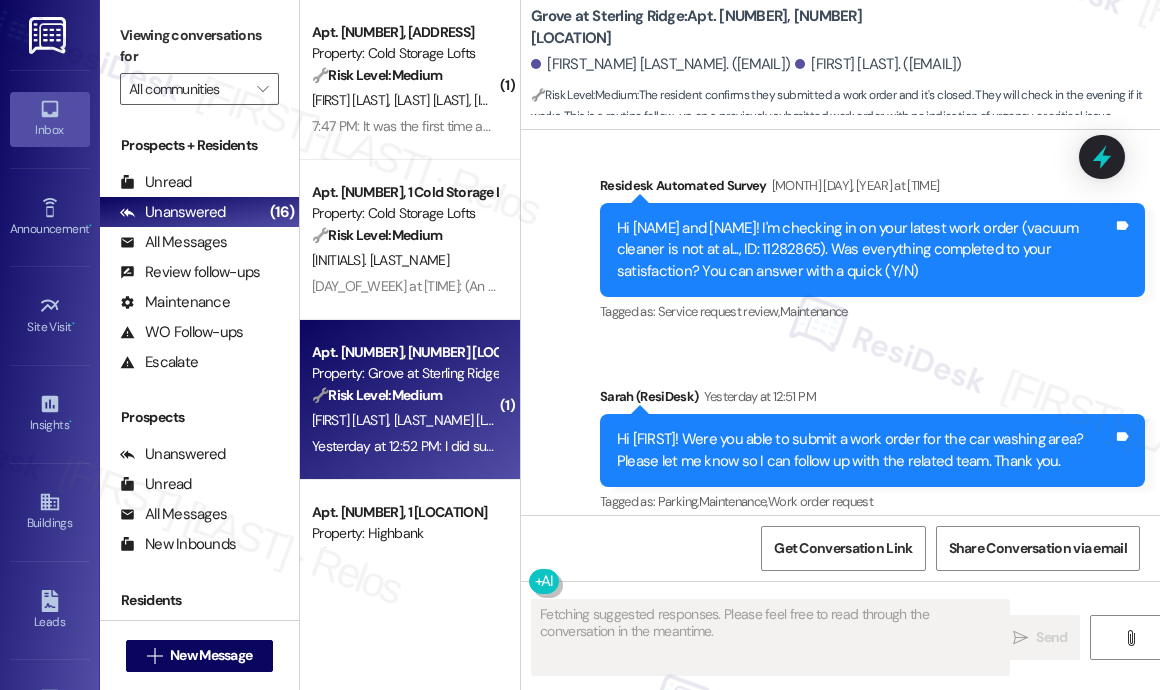 scroll, scrollTop: 4006, scrollLeft: 0, axis: vertical 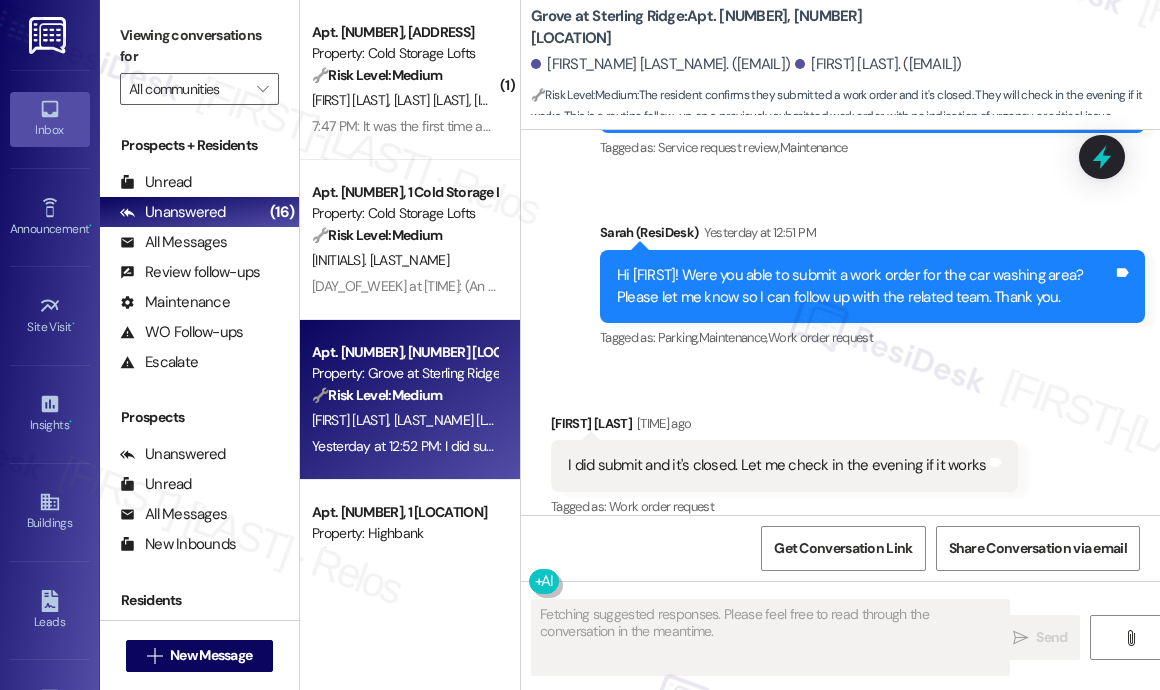 click on "Sent via SMS Sarah   (ResiDesk) Yesterday at [TIME] Hi Sivakumar! Were you able to submit a work order for the car washing area? Please let me know so I can follow up with the related team. Thank you. Tags and notes Tagged as:   Parking ,  Click to highlight conversations about Parking Maintenance ,  Click to highlight conversations about Maintenance Work order request Click to highlight conversations about Work order request" at bounding box center [872, 287] 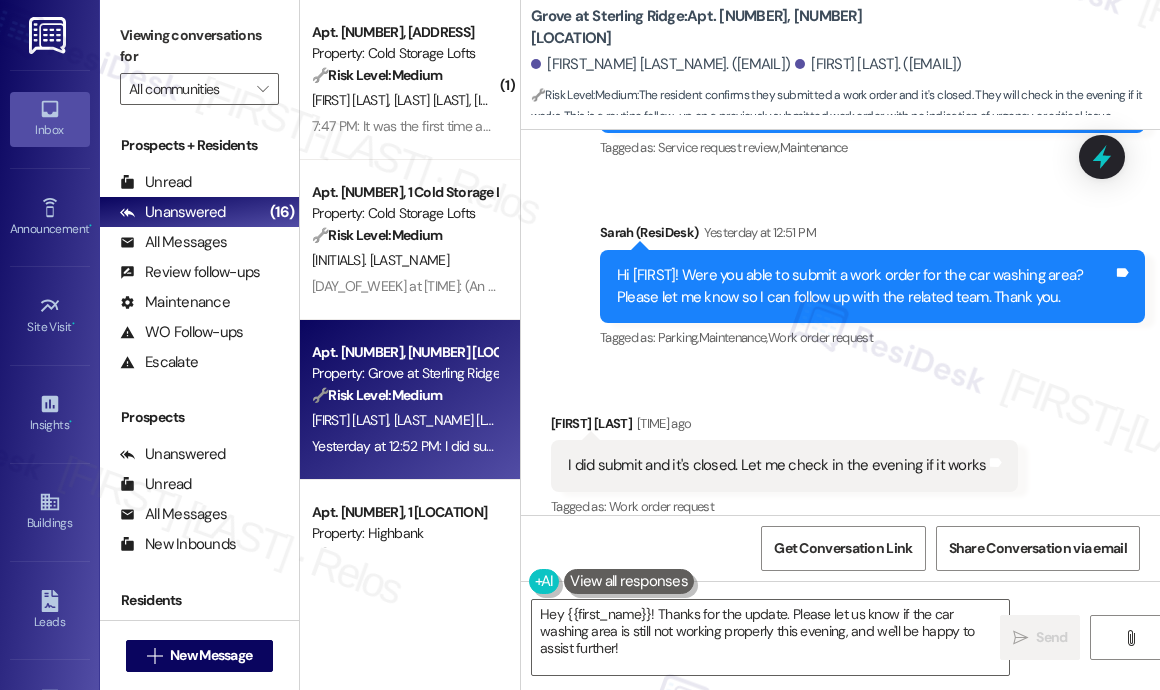 click on "I did submit and it's closed. Let me check in the evening if it works" at bounding box center [777, 465] 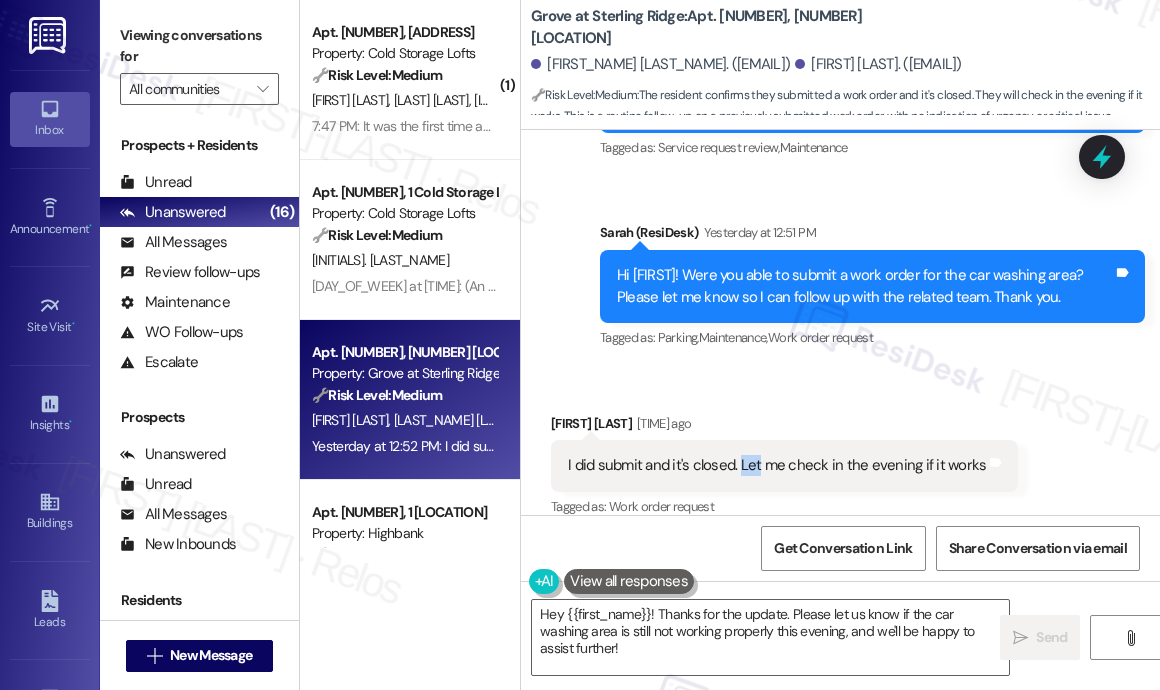 click on "I did submit and it's closed. Let me check in the evening if it works" at bounding box center (777, 465) 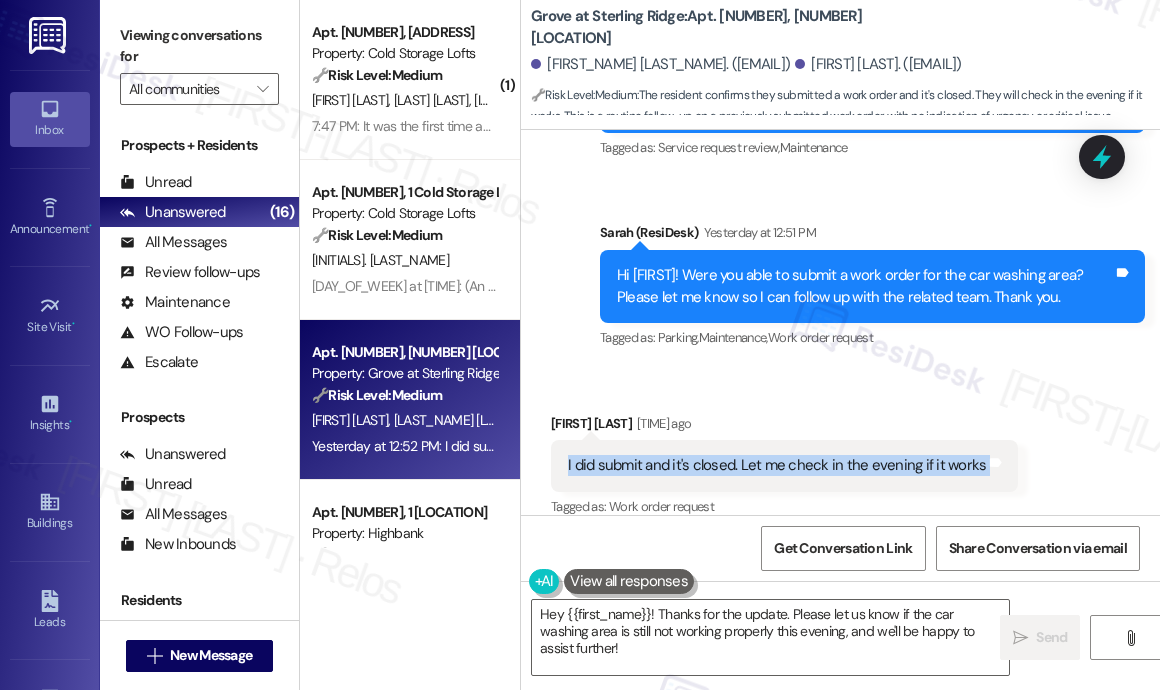 click on "I did submit and it's closed. Let me check in the evening if it works" at bounding box center (777, 465) 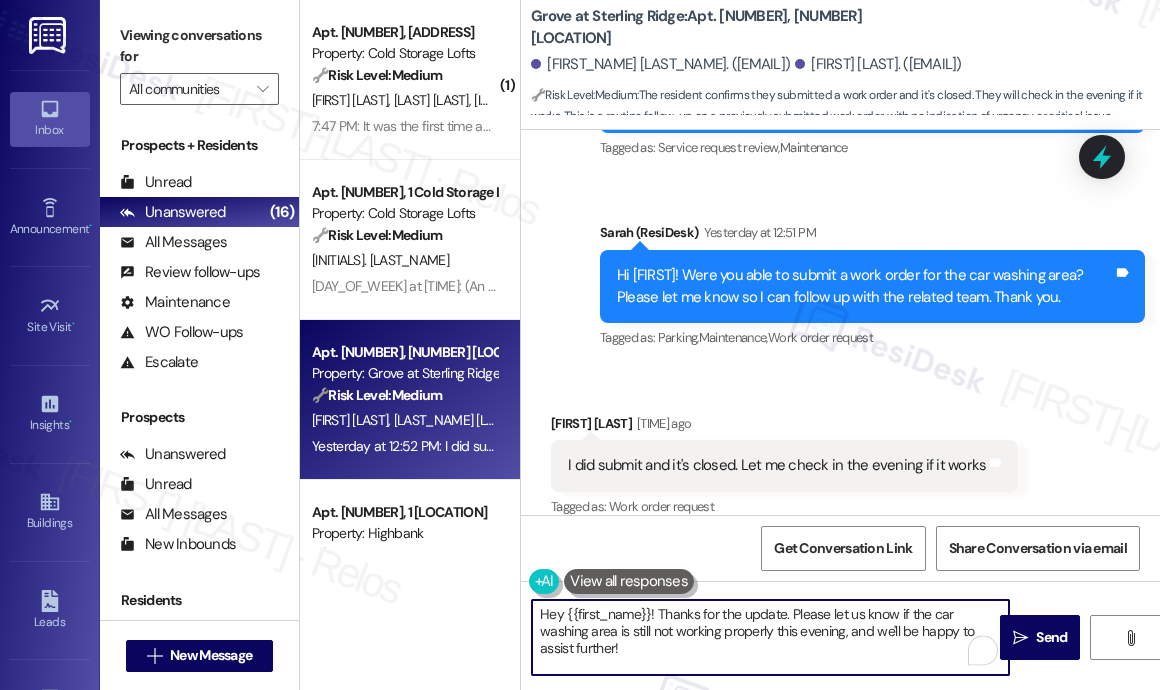 drag, startPoint x: 603, startPoint y: 648, endPoint x: 655, endPoint y: 614, distance: 62.1289 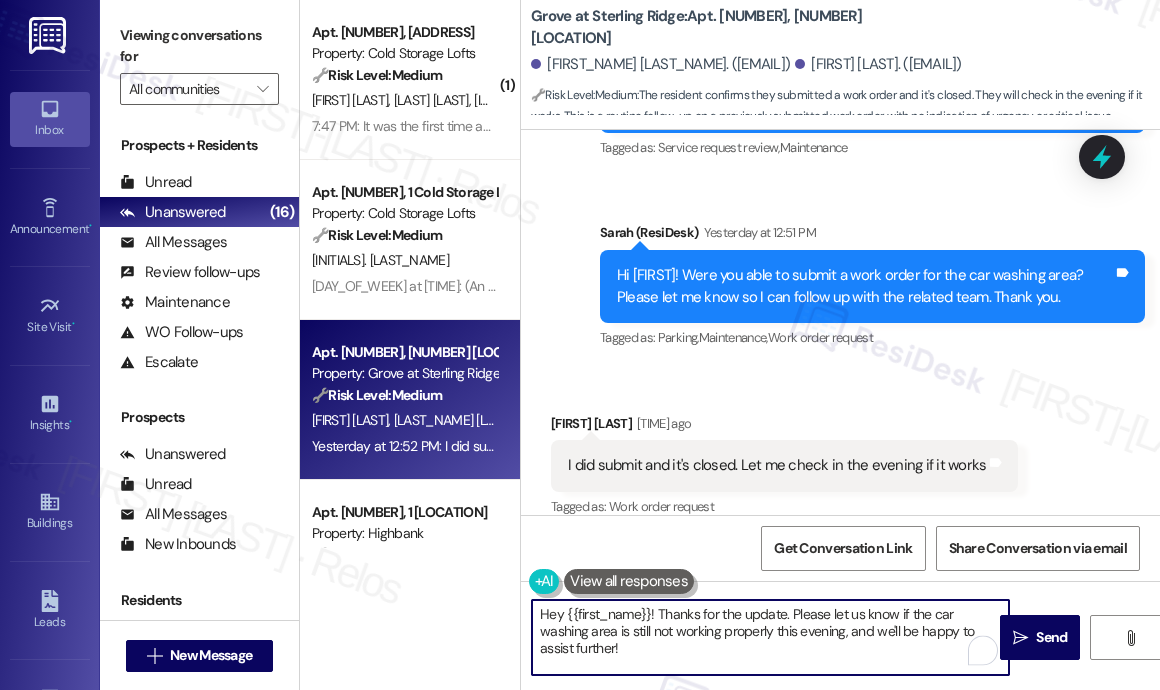 click on "Hey {{first_name}}! Thanks for the update. Please let us know if the car washing area is still not working properly this evening, and we'll be happy to assist further!" at bounding box center (770, 637) 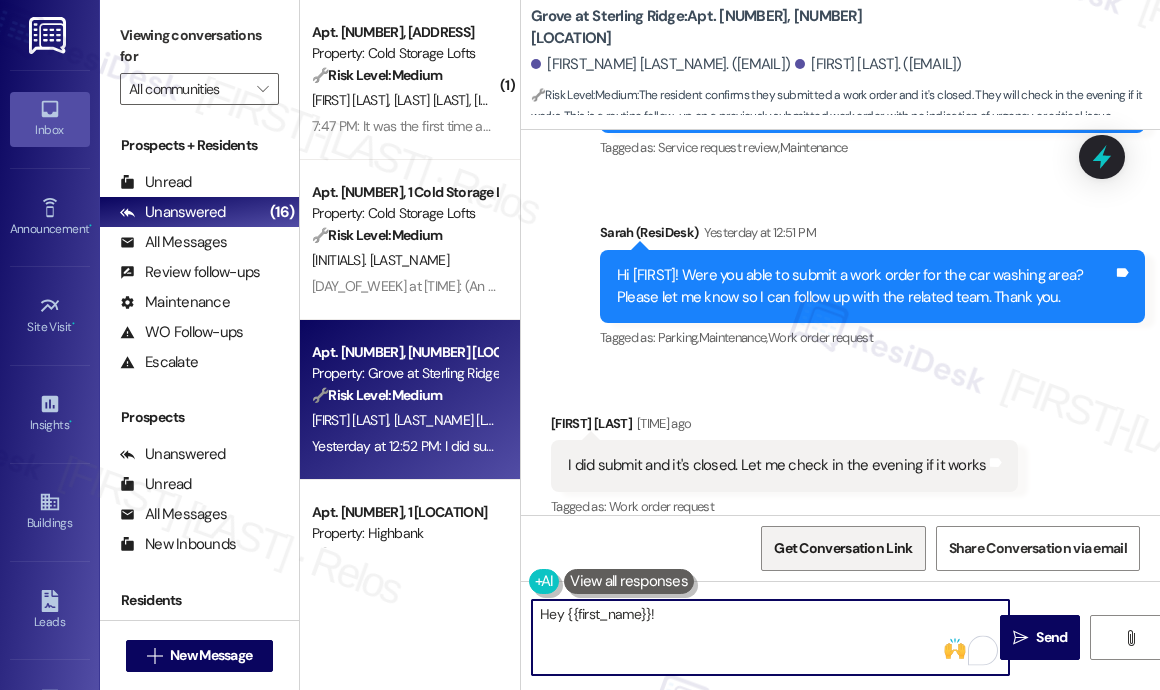 paste on "Just checking in — were you able to confirm if the washing area is working now? Let me know what you found when you checked in the evening, and I’ll follow up if anything still needs attention." 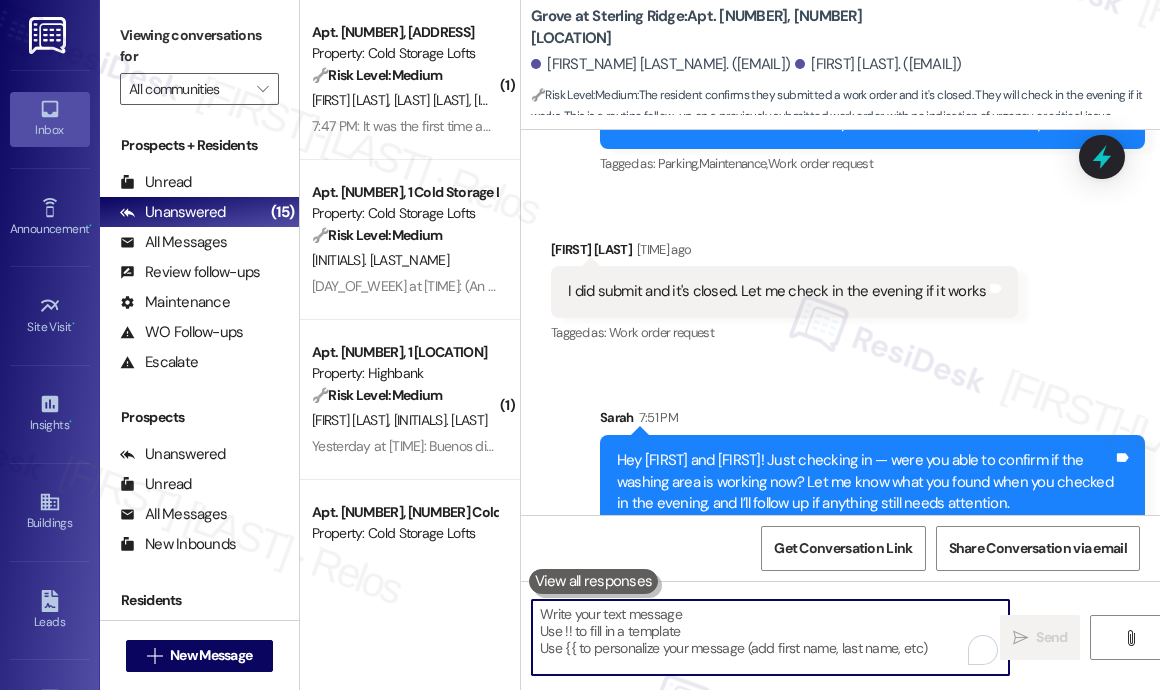 scroll, scrollTop: 4188, scrollLeft: 0, axis: vertical 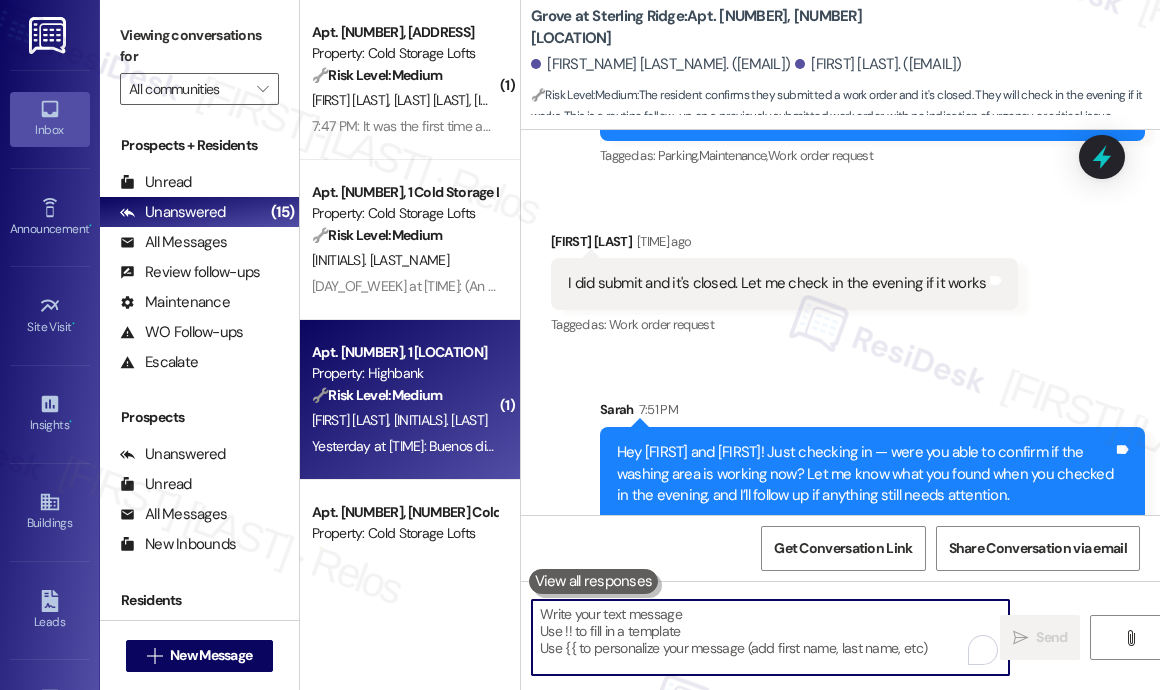 type 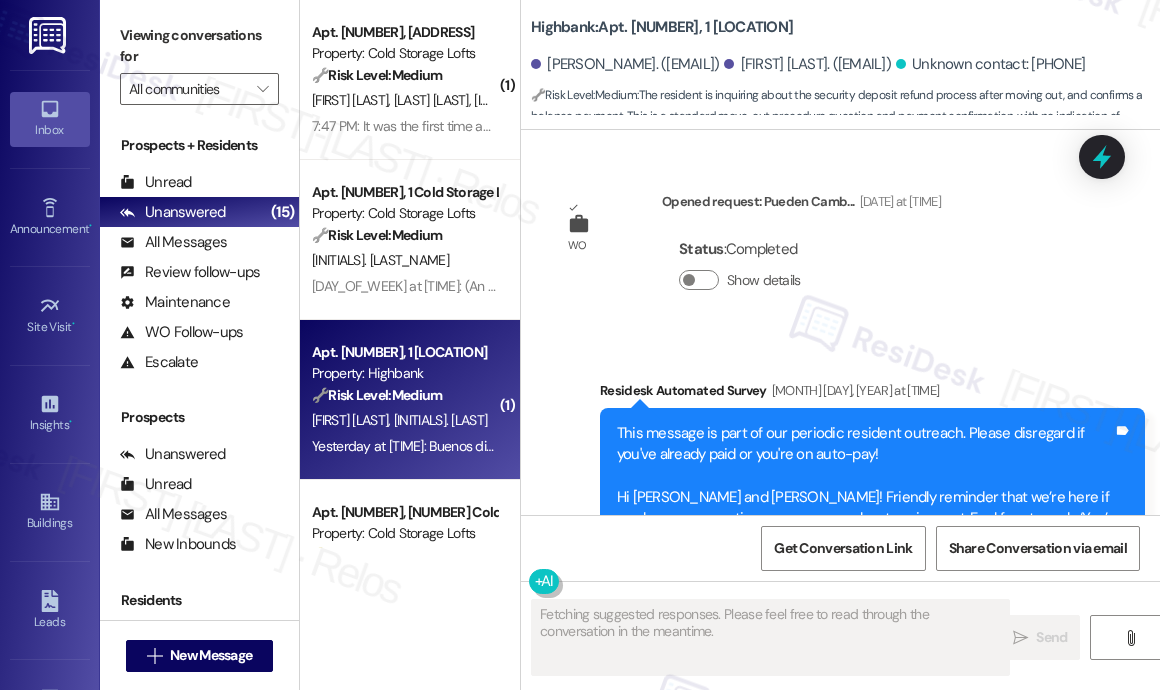 type on "Fetching suggested responses. Please feel free to read through the conversation in the meantime." 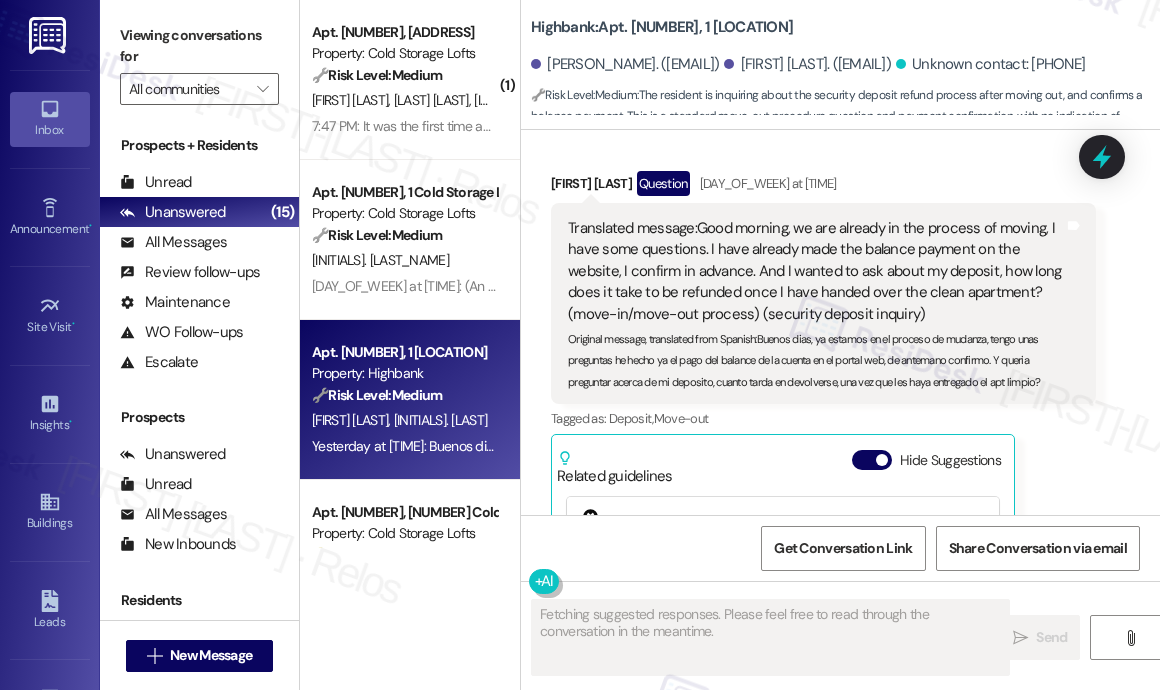 scroll, scrollTop: 12006, scrollLeft: 0, axis: vertical 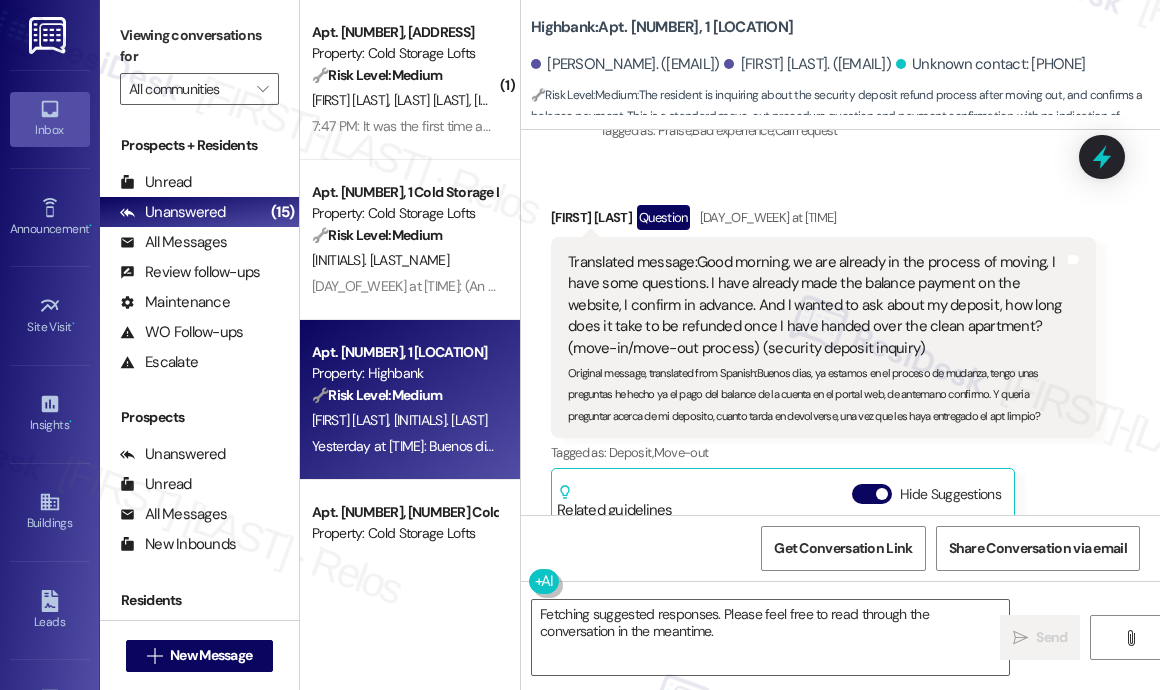 click on "Received via SMS [NAME] [NAME] [DAY_AGO] at [TIME] Translated message: Good morning, we are already in the process of moving, I have some questions. I have already made the balance payment on the website, I confirm in advance. And I wanted to ask about my deposit, how long does it take to be refunded once I have handed over the clean apartment? (move-in/move-out process) (security deposit inquiry) Original message, translated from Spanish : Buenos dias, ya estamos en el proceso de mudanza, tengo unas preguntas he hecho ya el pago del balance de la cuenta en el portal web, de antemano confirmo. Y queria preguntar acerca de mi deposito, cuanto tarda en devolverse, una vez que les haya entregado el apt limpio? Tags and notes Tagged as: Deposit , Click to highlight conversations about Deposit Move-out Click to highlight conversations about Move-out Related guidelines Hide Suggestions Created a year ago Property level guideline ( 73 % match) FAQs generated by ResiDesk AI Original Guideline (" at bounding box center [840, 489] 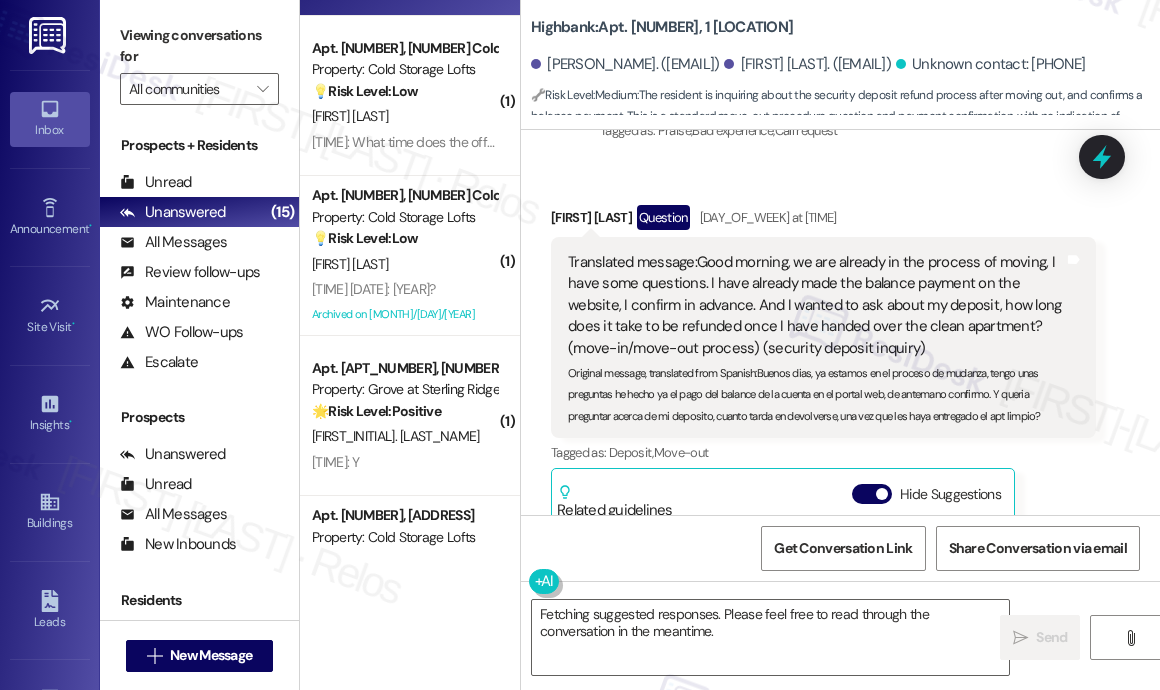 scroll, scrollTop: 500, scrollLeft: 0, axis: vertical 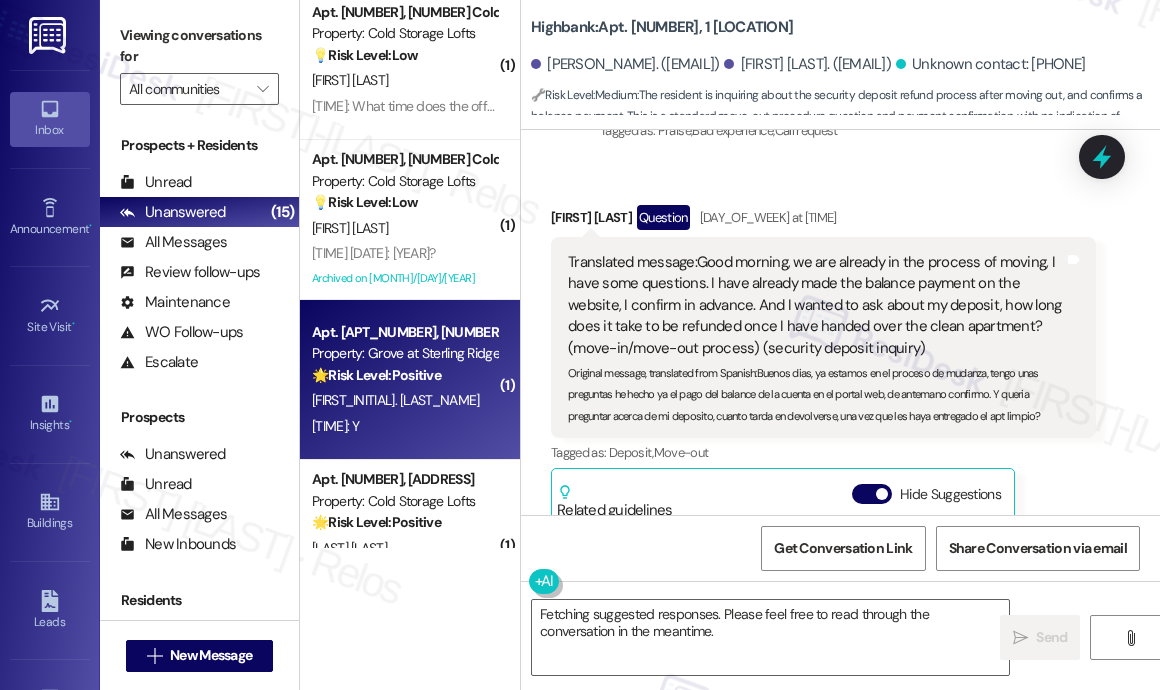 click on "[FIRST_INITIAL]. [LAST_NAME]" at bounding box center (404, 400) 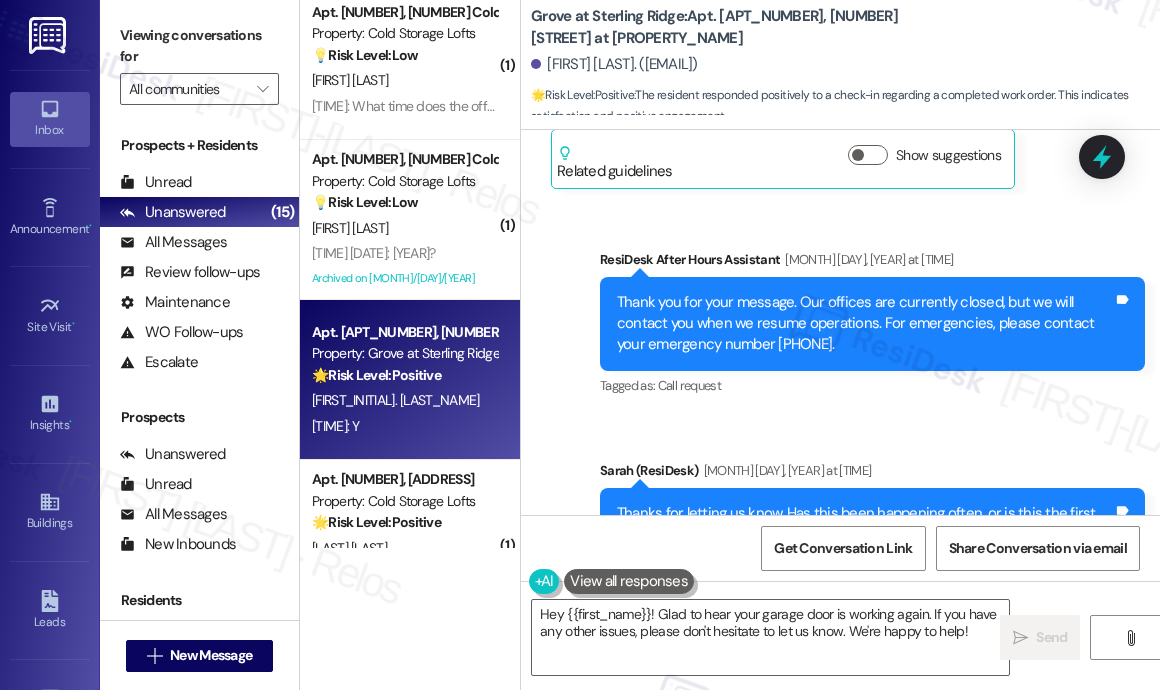 scroll, scrollTop: 19535, scrollLeft: 0, axis: vertical 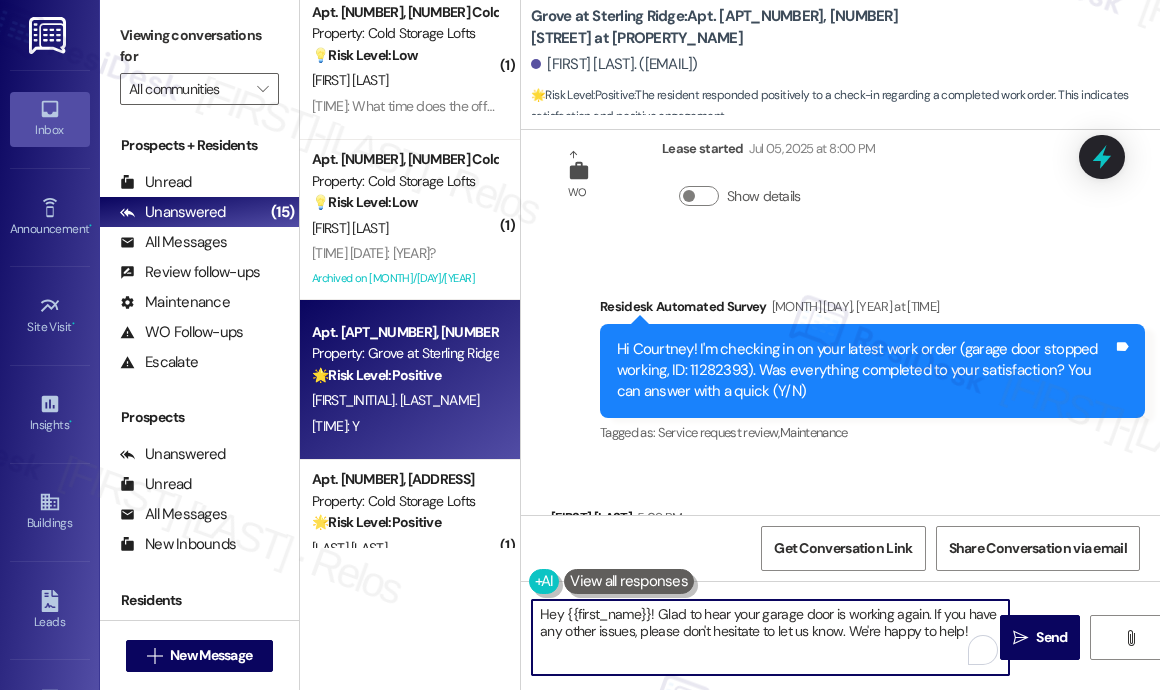 click on "Hey {{first_name}}! Glad to hear your garage door is working again. If you have any other issues, please don't hesitate to let us know. We're happy to help!" at bounding box center (770, 637) 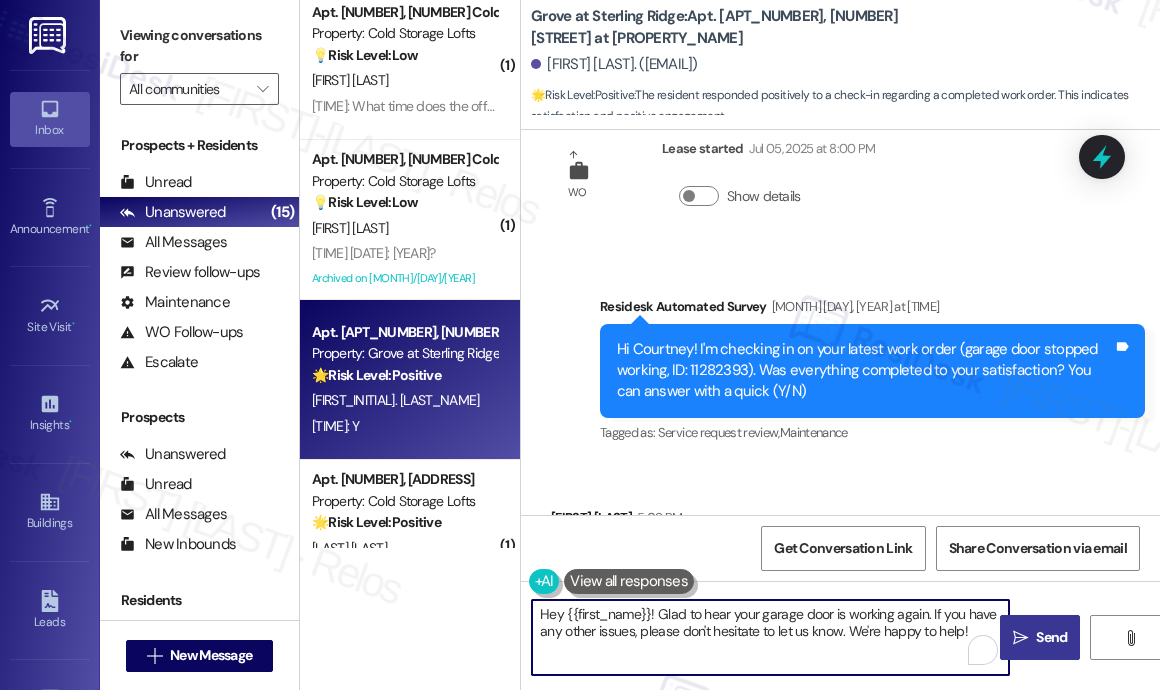 click on "Send" at bounding box center (1051, 637) 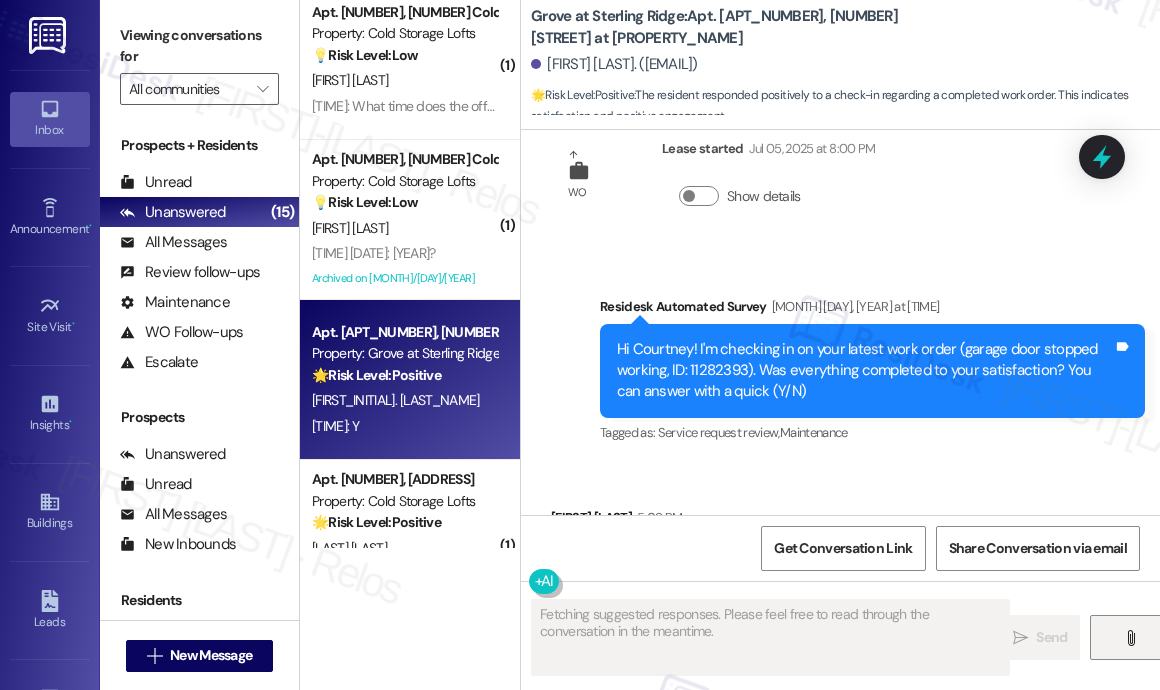 scroll, scrollTop: 19534, scrollLeft: 0, axis: vertical 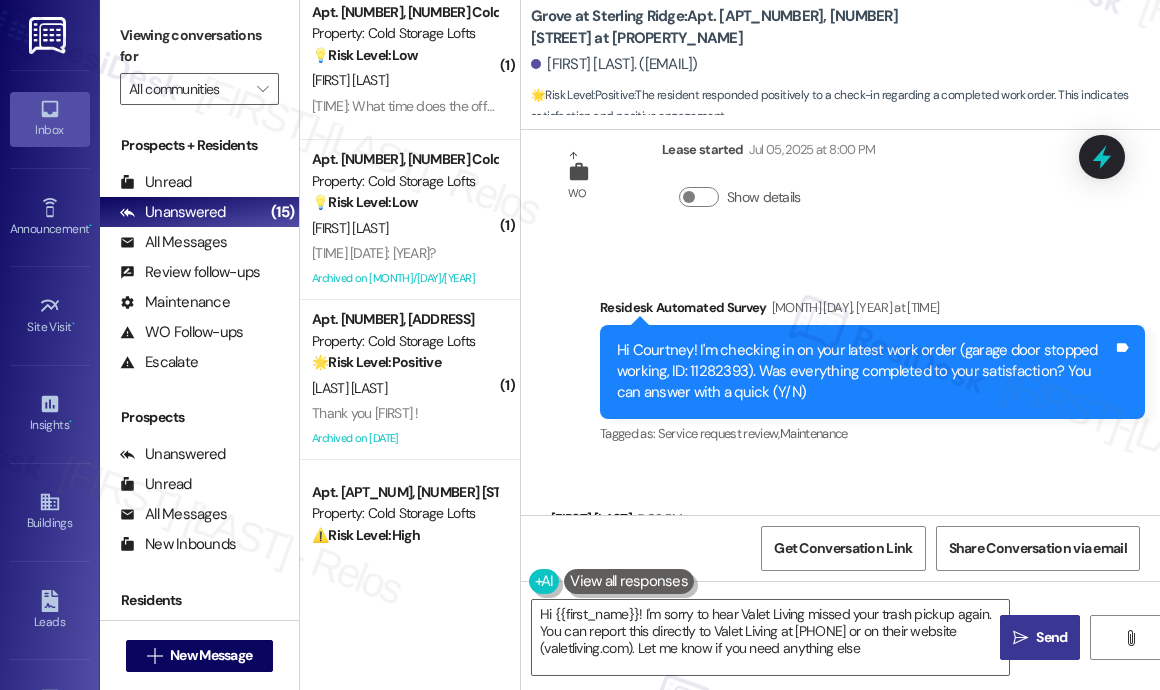 type on "Hi {{first_name}}! I'm sorry to hear Valet Living missed your trash pickup again. You can report this directly to Valet Living at [PHONE] or on their website (valetliving.com). Let me know if you need anything else!" 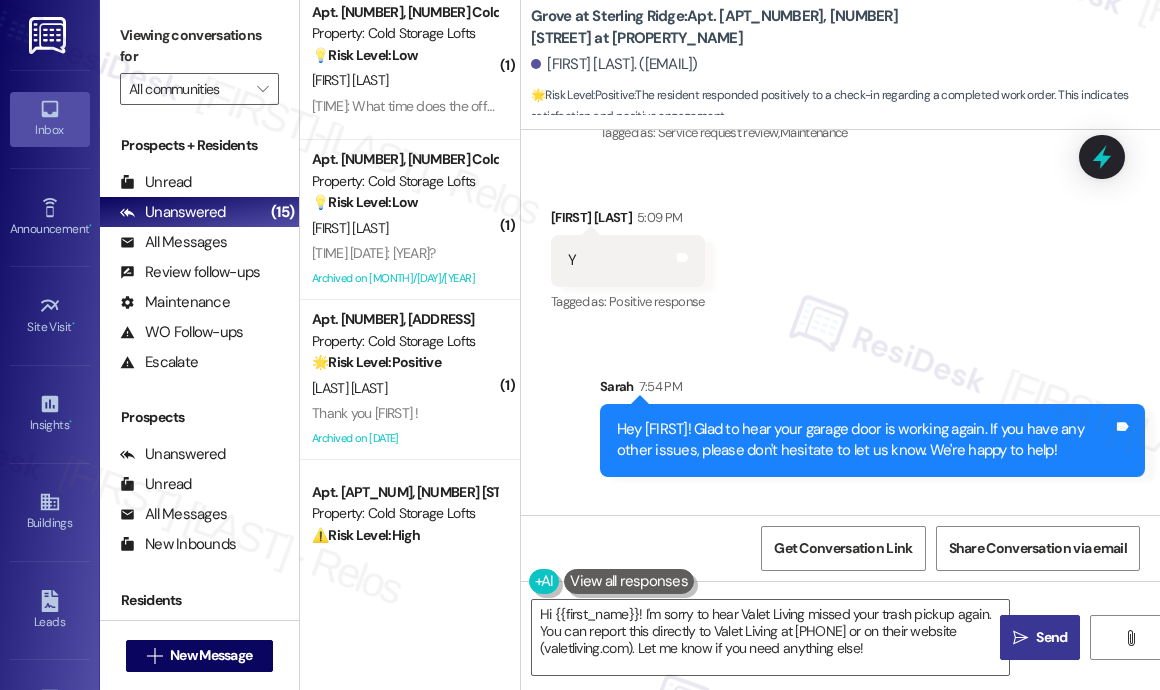 scroll, scrollTop: 19836, scrollLeft: 0, axis: vertical 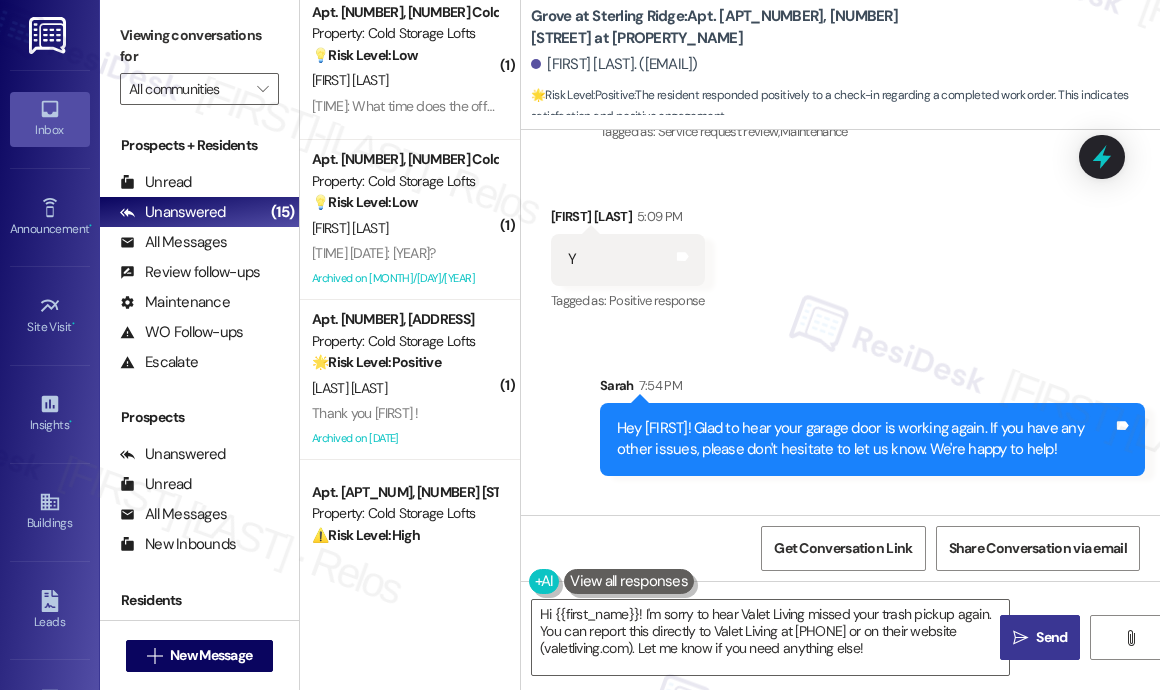 drag, startPoint x: 929, startPoint y: 356, endPoint x: 821, endPoint y: 364, distance: 108.29589 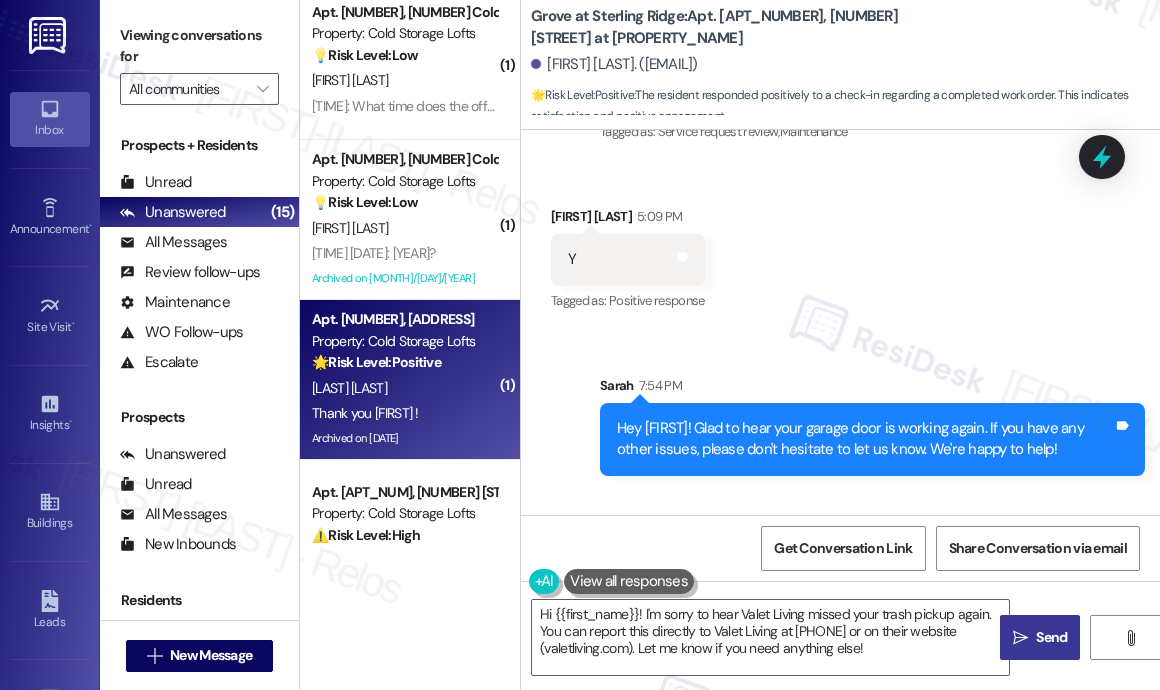 click on "[DAY_OF_WEEK] at [TIME]: Thank you [FIRST_NAME] !  [DAY_OF_WEEK] at [TIME]: Thank you [FIRST_NAME] !" at bounding box center [365, 413] 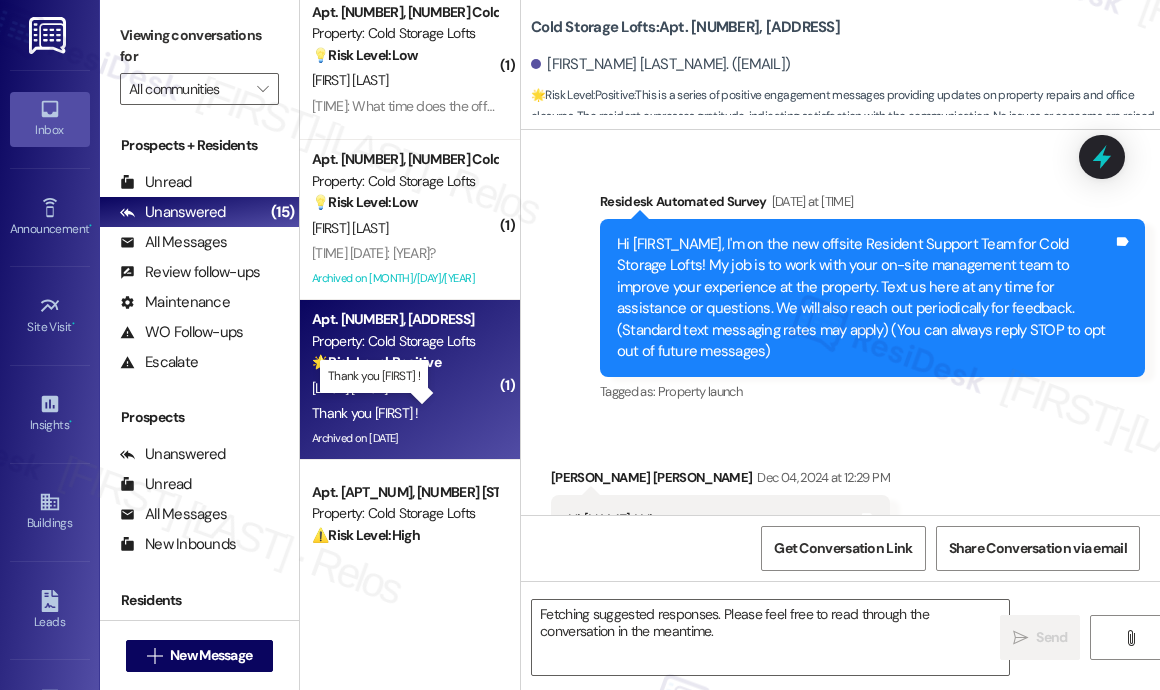 scroll, scrollTop: 39931, scrollLeft: 0, axis: vertical 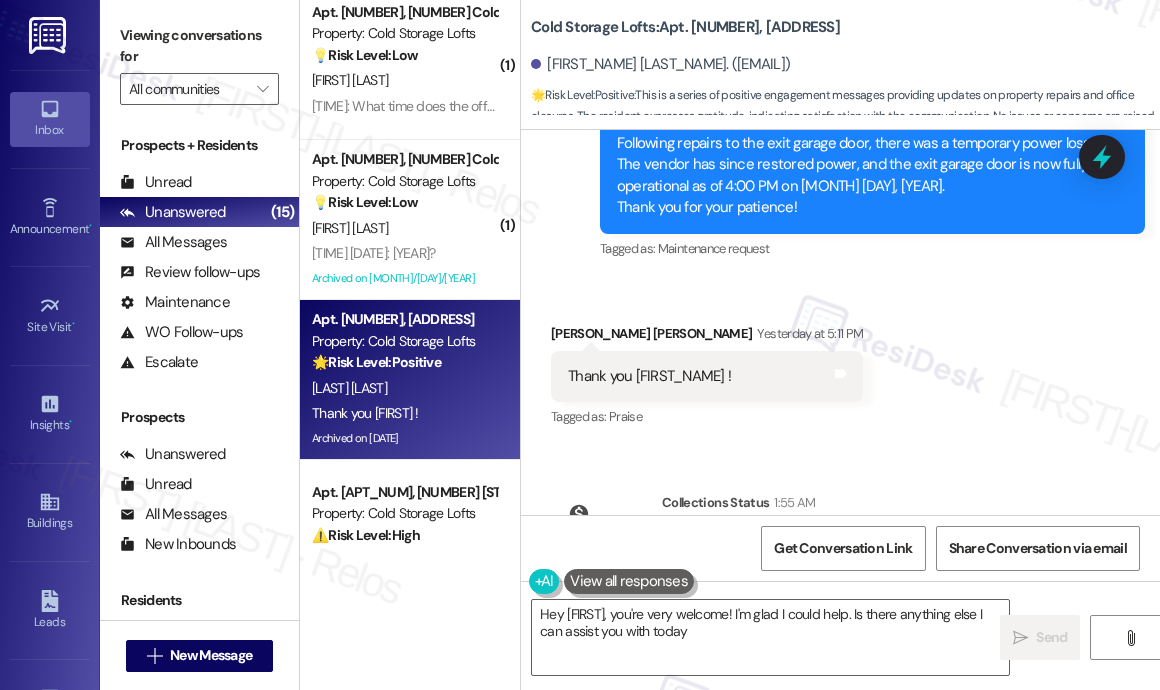 type on "Hey [FIRST], you're very welcome! I'm glad I could help. Is there anything else I can assist you with today?" 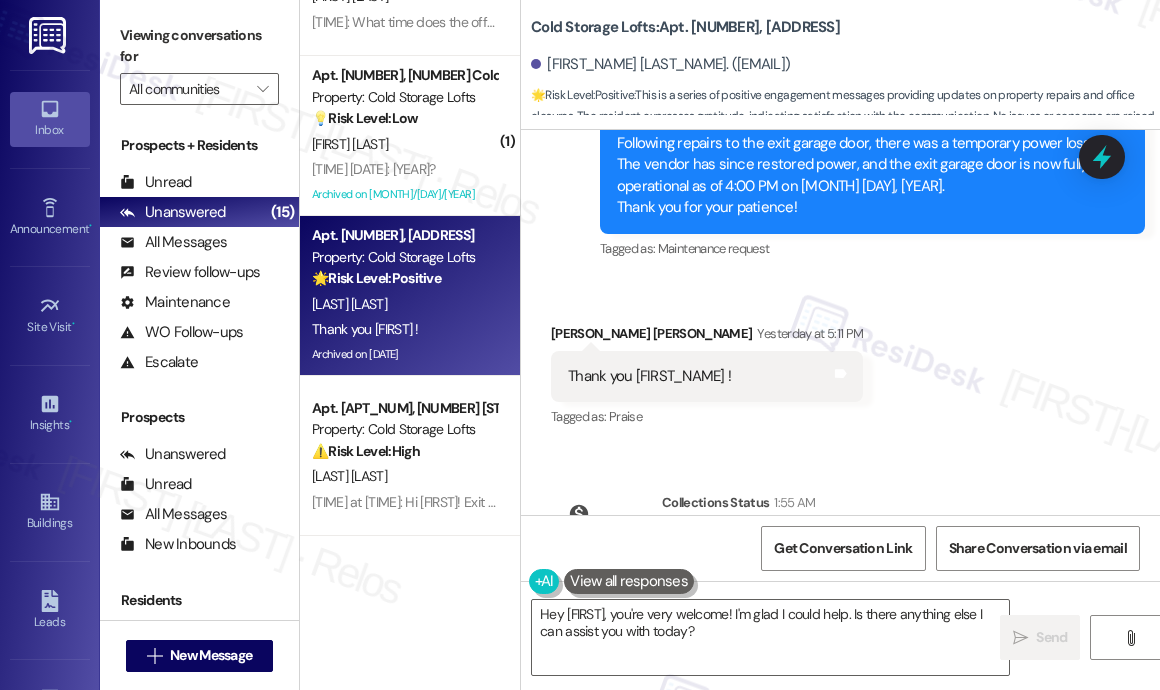 scroll, scrollTop: 700, scrollLeft: 0, axis: vertical 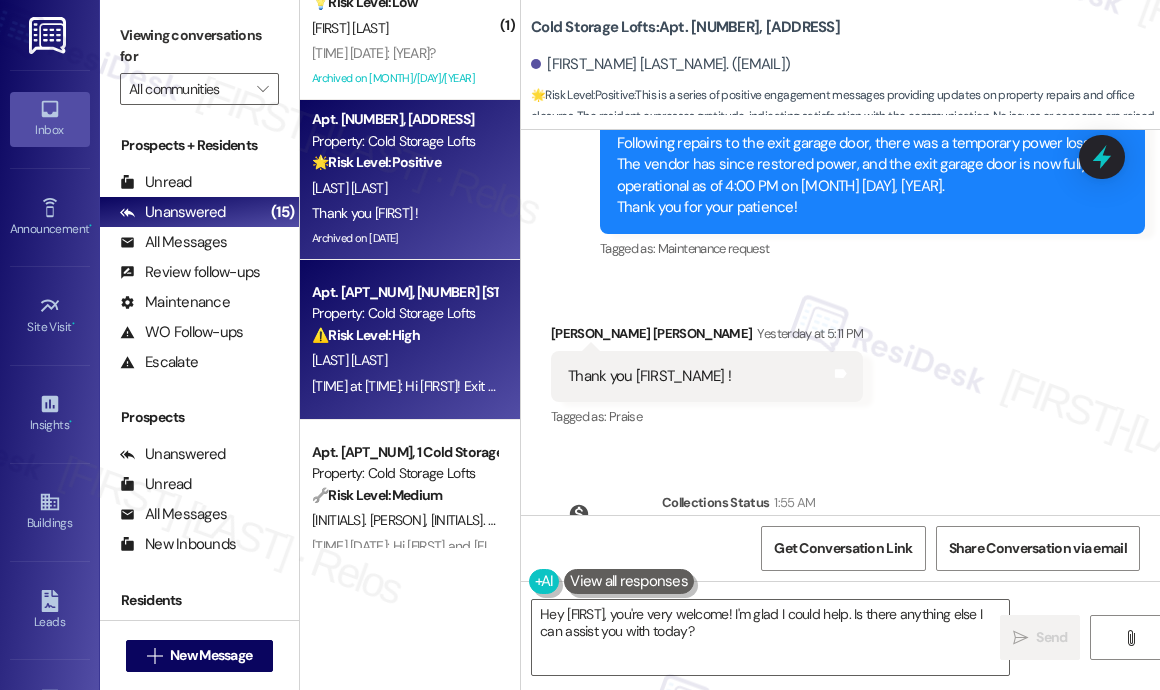 click on "⚠️  Risk Level:  High The resident is disputing a rent charge after moving out and receiving their deposit back. This indicates a potential financial error and requires investigation to resolve the discrepancy and prevent further incorrect charges." at bounding box center [404, 335] 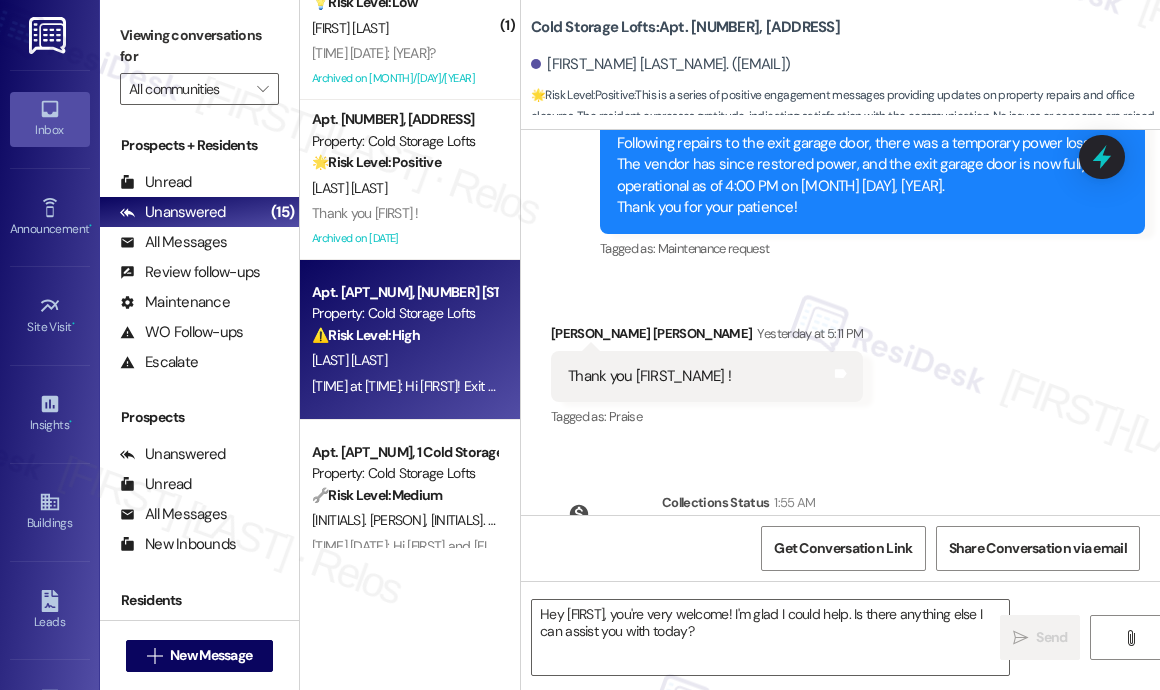 type on "Fetching suggested responses. Please feel free to read through the conversation in the meantime." 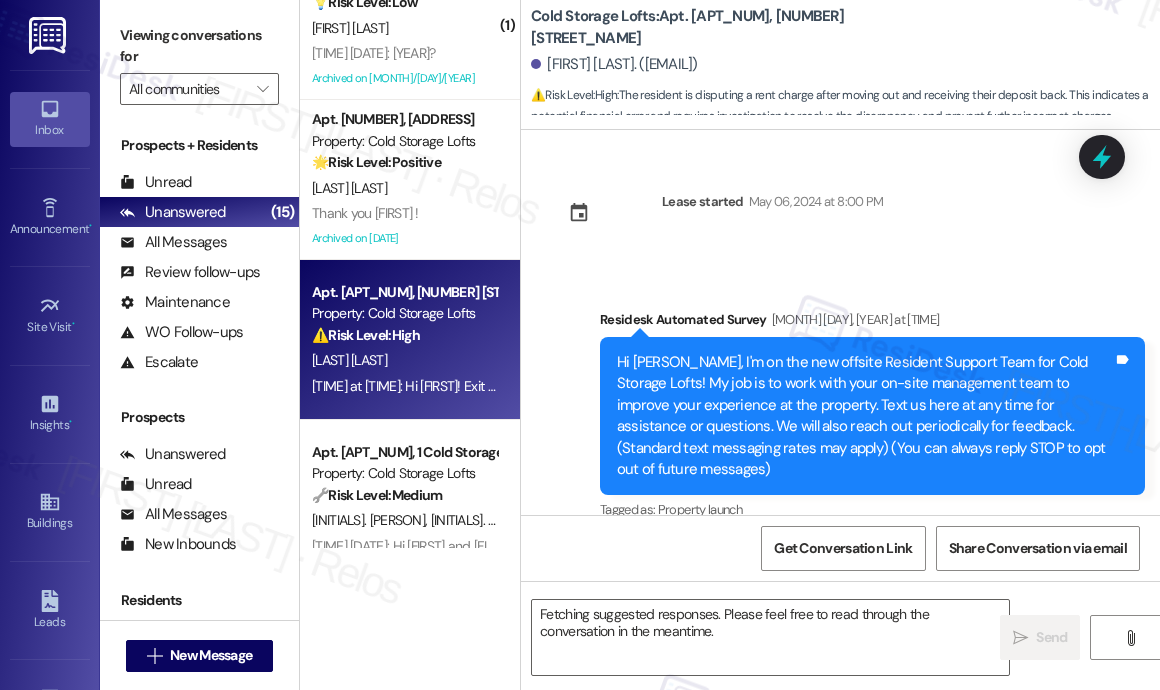 scroll, scrollTop: 26116, scrollLeft: 0, axis: vertical 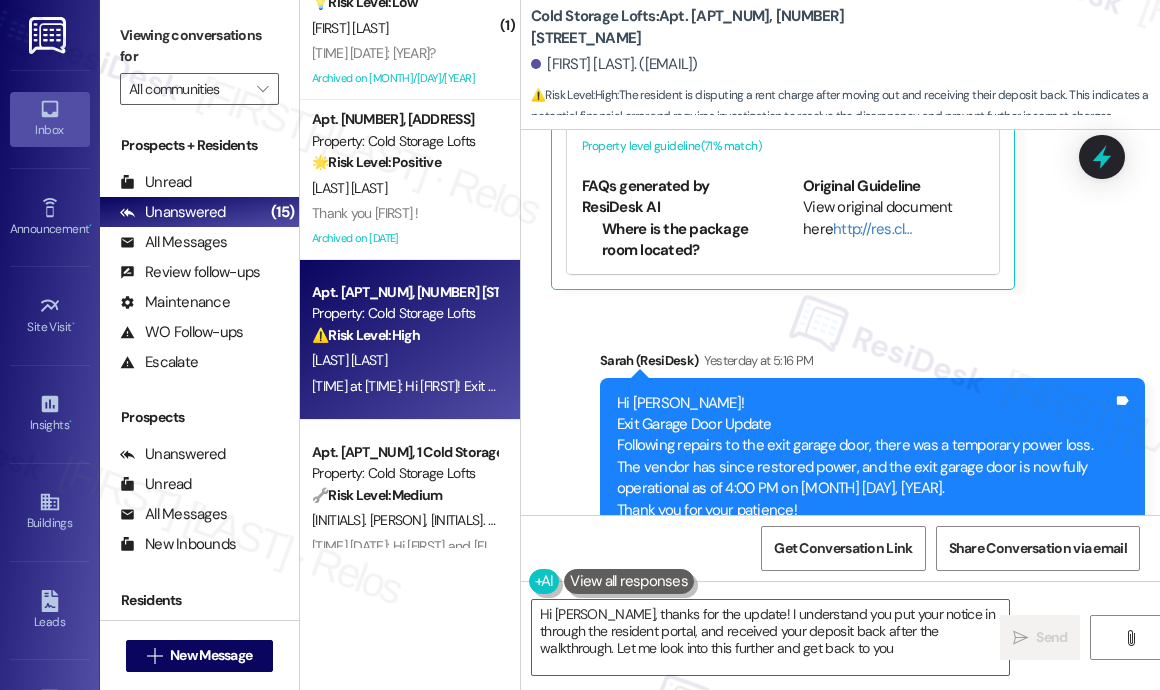 type on "Hi {{first_name}}, thanks for the update! I understand you put your notice in through the resident portal, and received your deposit back after the walkthrough. Let me look into this further and get back to you!" 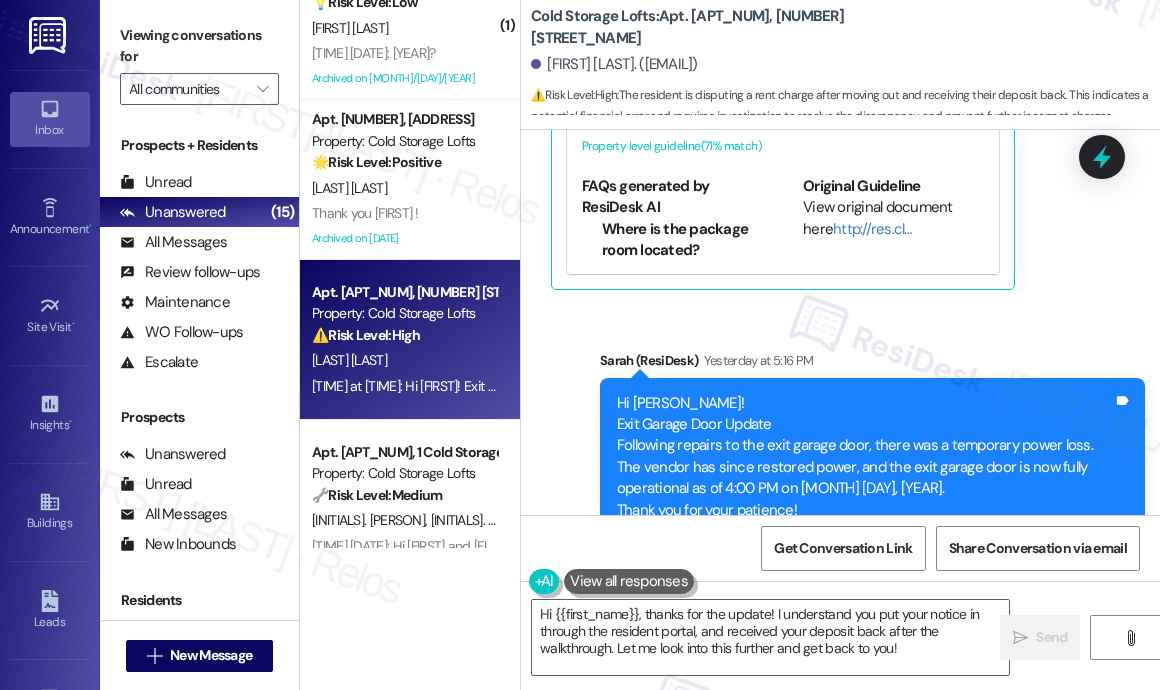 click on "Announcement, sent via SMS [NAME] (ResiDesk) [DAY_AGO] at [TIME] Hi [NAME]!
Exit Garage Door Update
Following repairs to the exit garage door, there was a temporary power loss. The vendor has since restored power, and the exit garage door is now fully operational as of [TIME] on [MONTH] [DAY], [YEAR].
Thank you for your patience! Tags and notes Tagged as: Maintenance request Click to highlight conversations about Maintenance request" at bounding box center [840, 443] 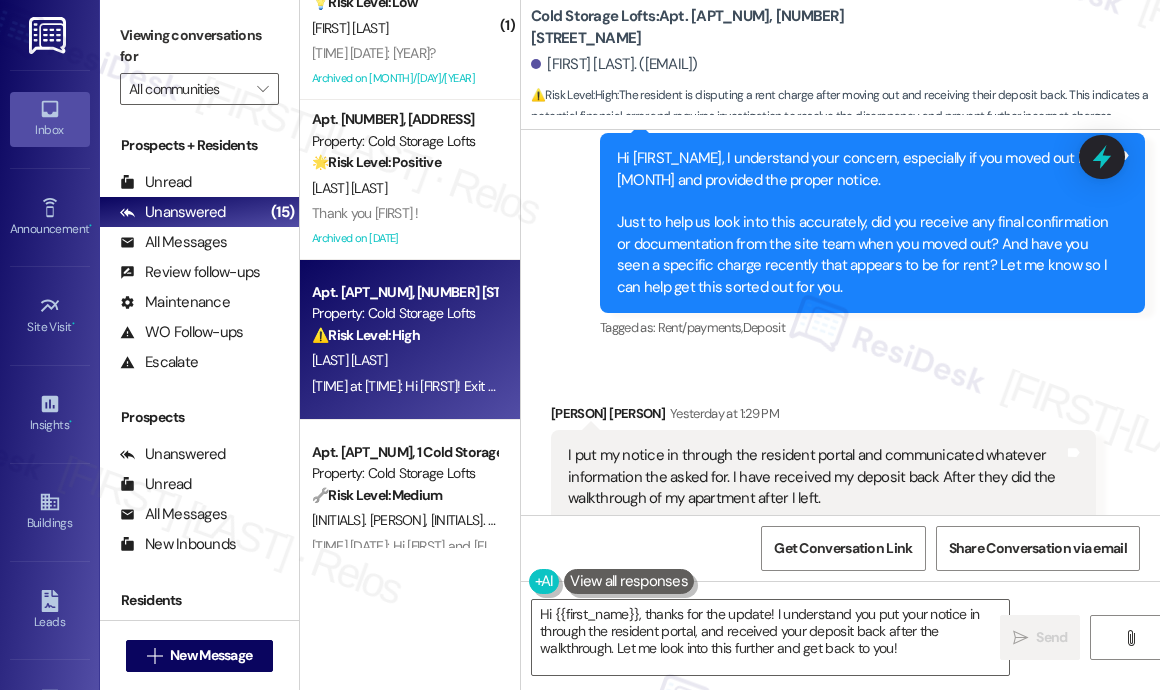 scroll, scrollTop: 25556, scrollLeft: 0, axis: vertical 